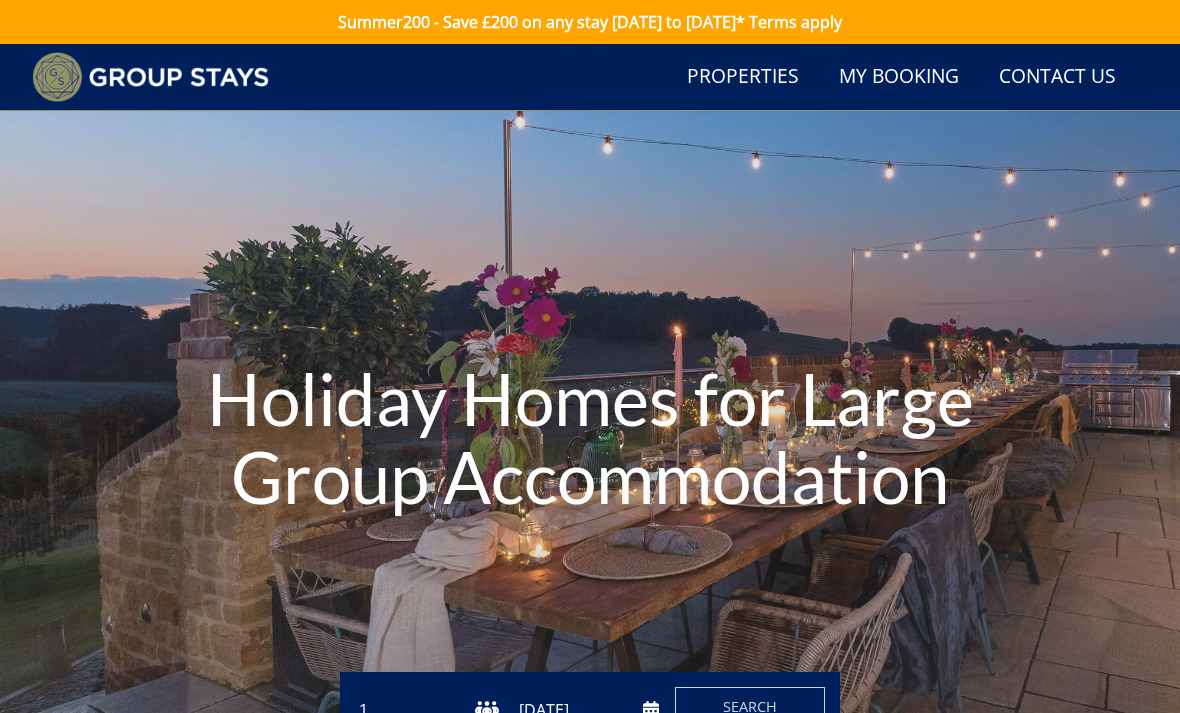 scroll, scrollTop: 359, scrollLeft: 0, axis: vertical 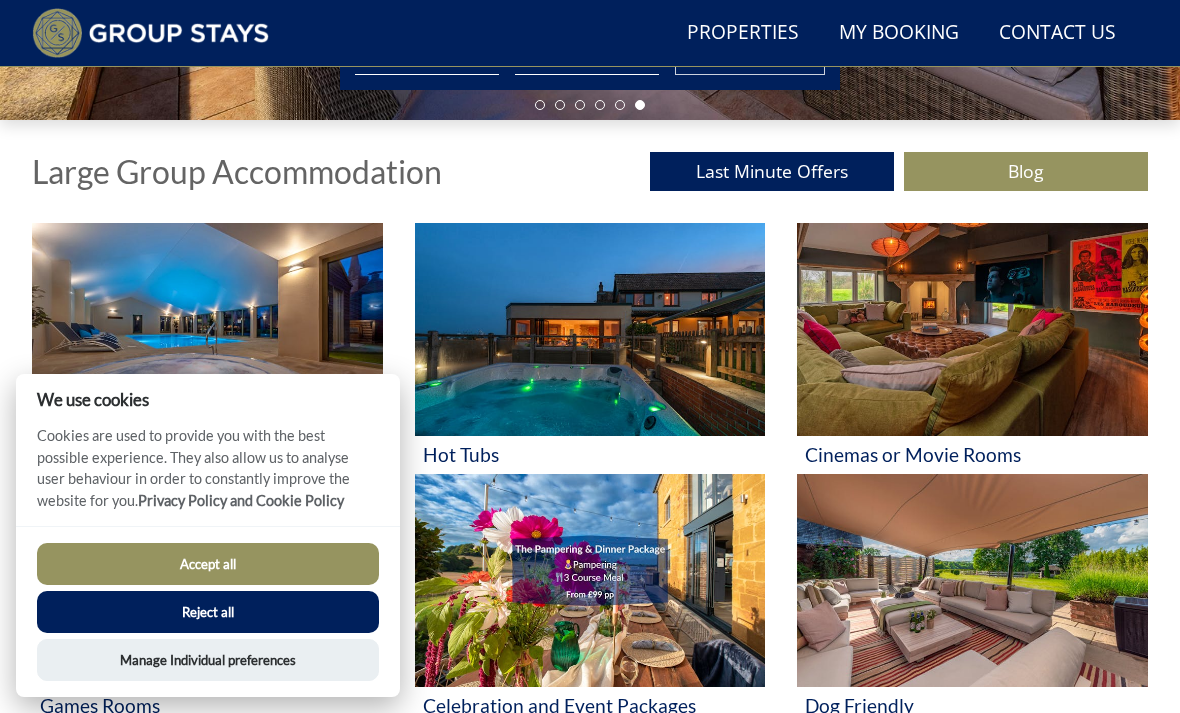 click at bounding box center [207, 329] 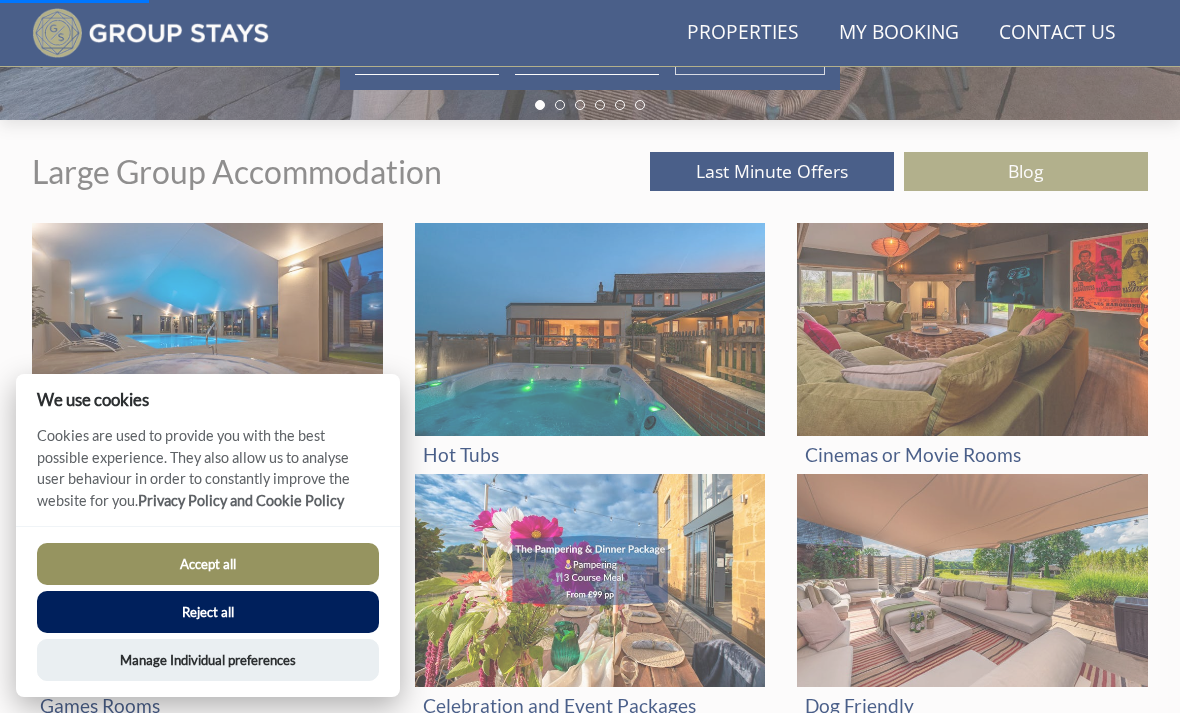 click on "Accept all" at bounding box center [208, 564] 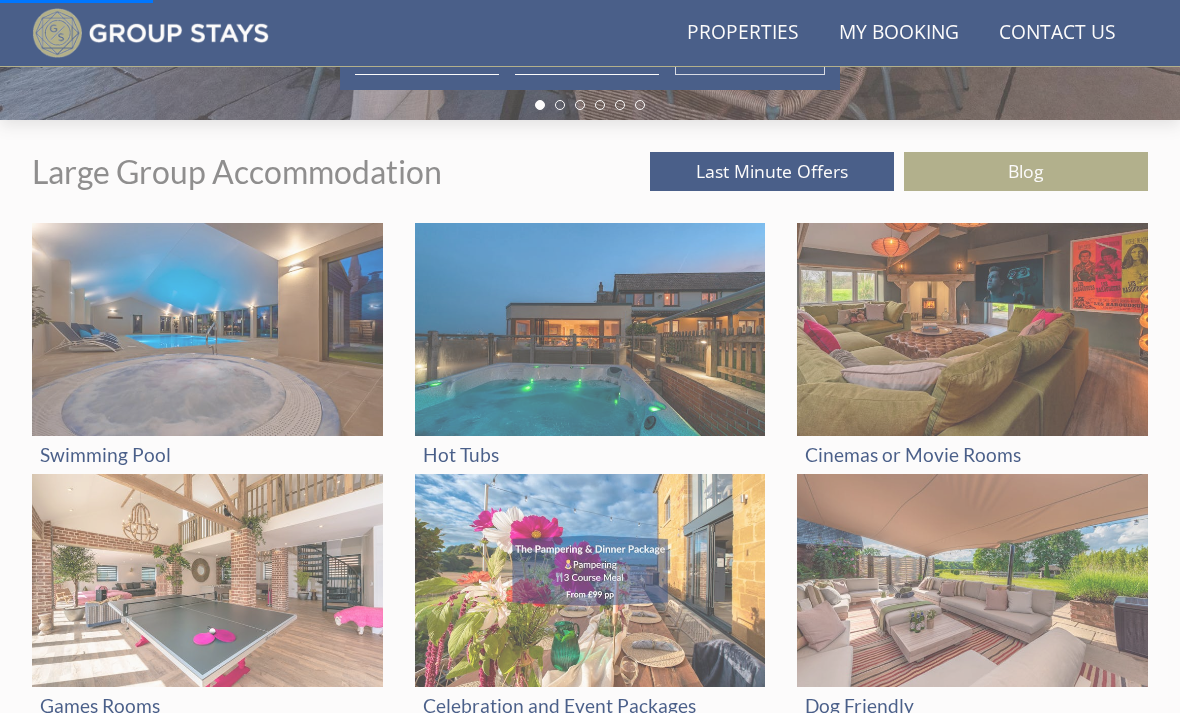 scroll, scrollTop: 718, scrollLeft: 0, axis: vertical 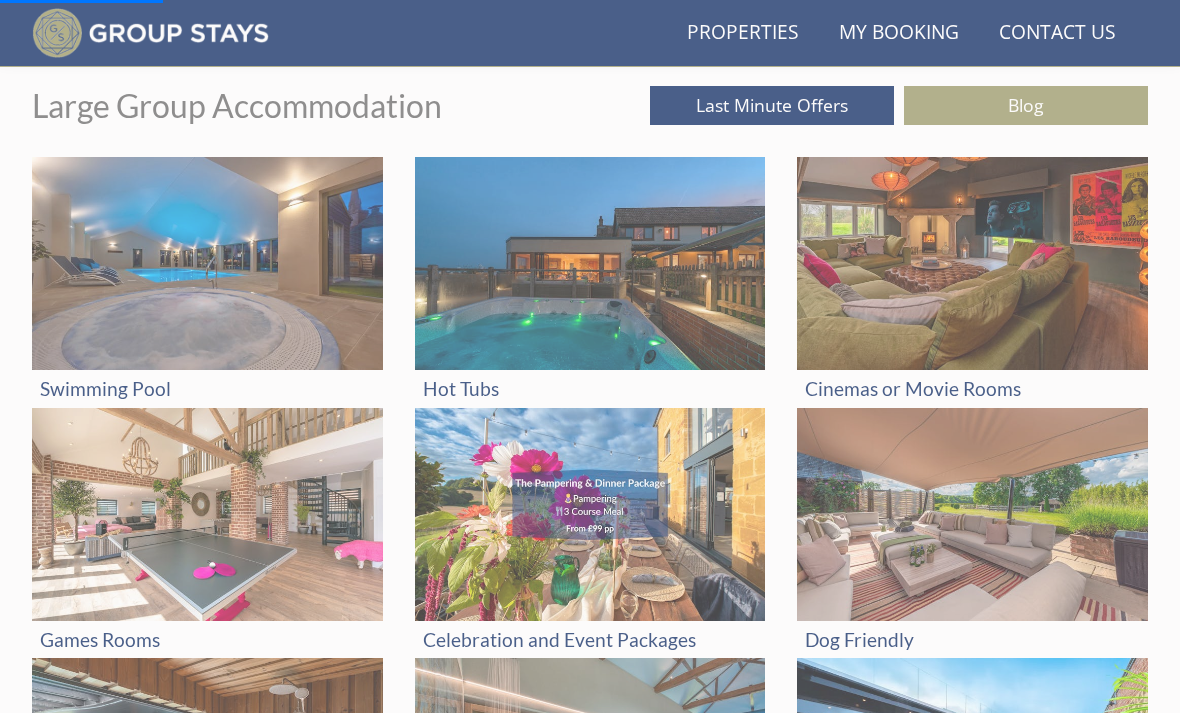 click at bounding box center (207, 263) 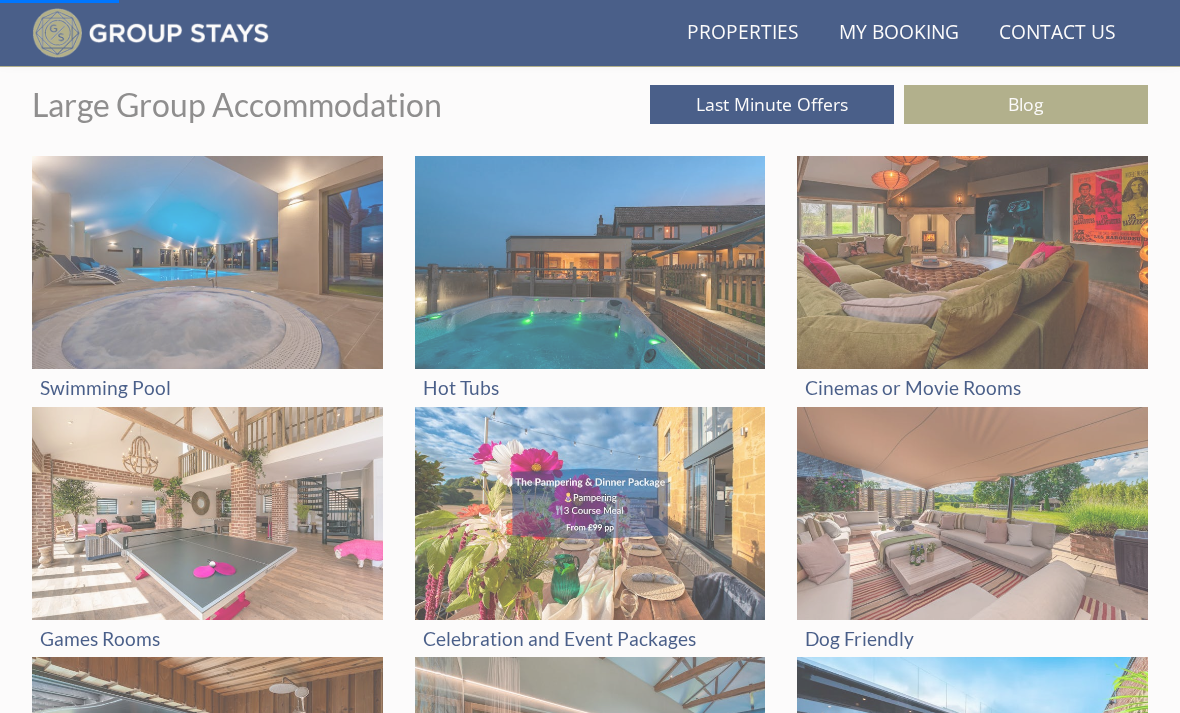 click at bounding box center (207, 262) 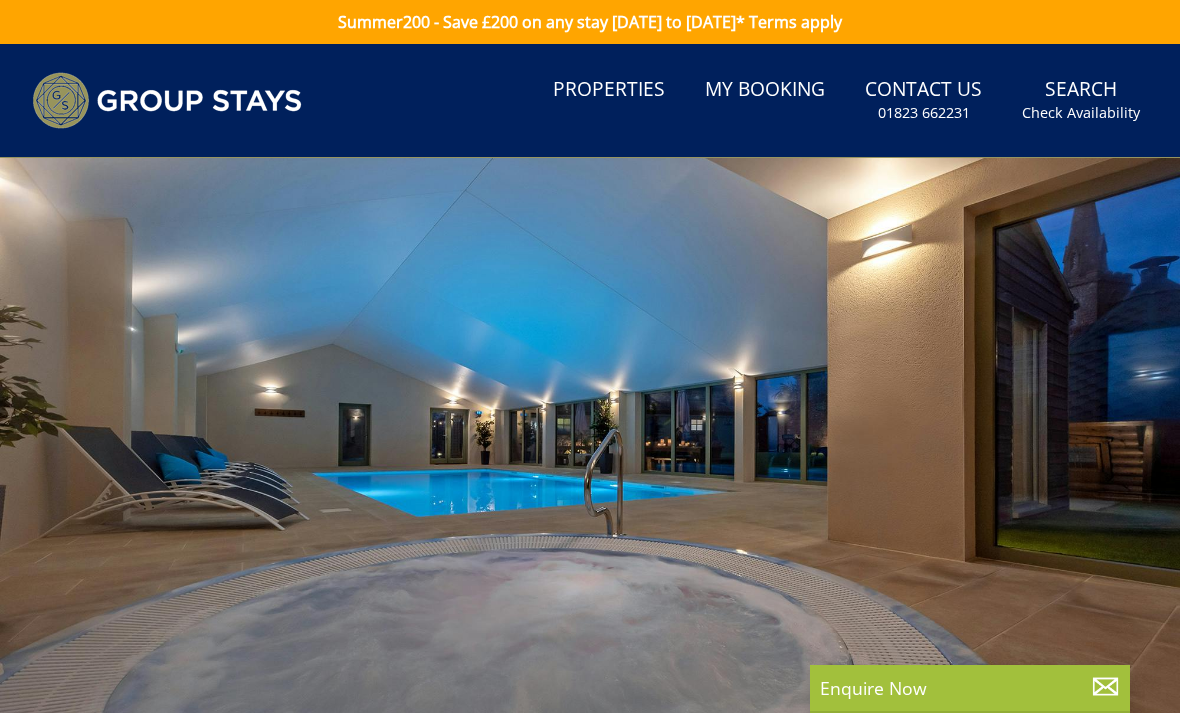scroll, scrollTop: 11, scrollLeft: 0, axis: vertical 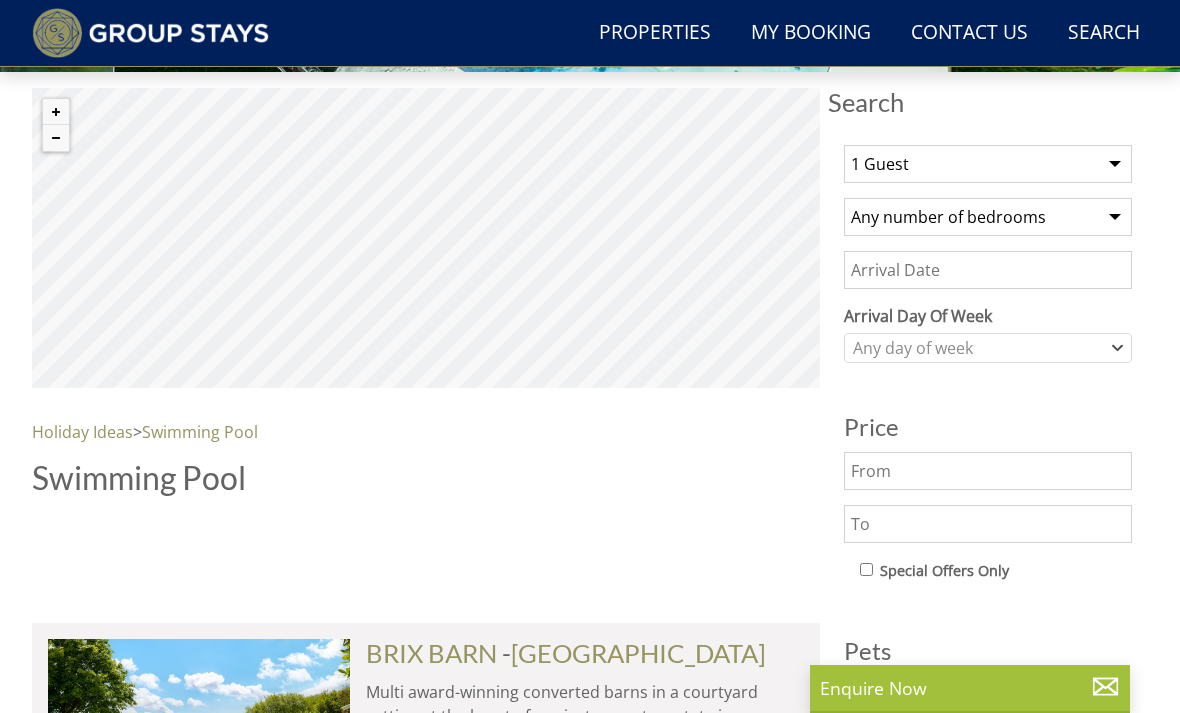 click on "1 Guest
2 Guests
3 Guests
4 Guests
5 Guests
6 Guests
7 Guests
8 Guests
9 Guests
10 Guests
11 Guests
12 Guests
13 Guests
14 Guests
15 Guests
16 Guests
17 Guests
18 Guests
19 Guests
20 Guests
21 Guests
22 Guests
23 Guests
24 Guests
25 Guests
26 Guests
27 Guests
28 Guests
29 Guests
30 Guests
31 Guests
32 Guests
33 Guests
34 Guests
35 Guests
36 Guests
37 Guests
38 Guests
39 Guests
40 Guests
41 Guests
42 Guests
43 Guests
44 Guests
45 Guests
46 Guests
47 Guests
48 Guests
49 Guests
50 Guests
51 Guests
52 Guests
53 Guests
54 Guests
55 Guests
56 Guests
57 Guests
58 Guests
59 Guests
60 Guests
61 Guests
62 Guests
63 Guests
64 Guests
65 Guests
66 Guests
67 Guests
68 Guests
69 Guests
70 Guests
71 Guests
72 Guests
73 Guests
74 Guests
75 Guests
76 Guests
77 Guests
78 Guests
79 Guests
80 Guests
81 Guests
82 Guests
83 Guests
84 Guests
85 Guests
86 Guests" at bounding box center [988, 164] 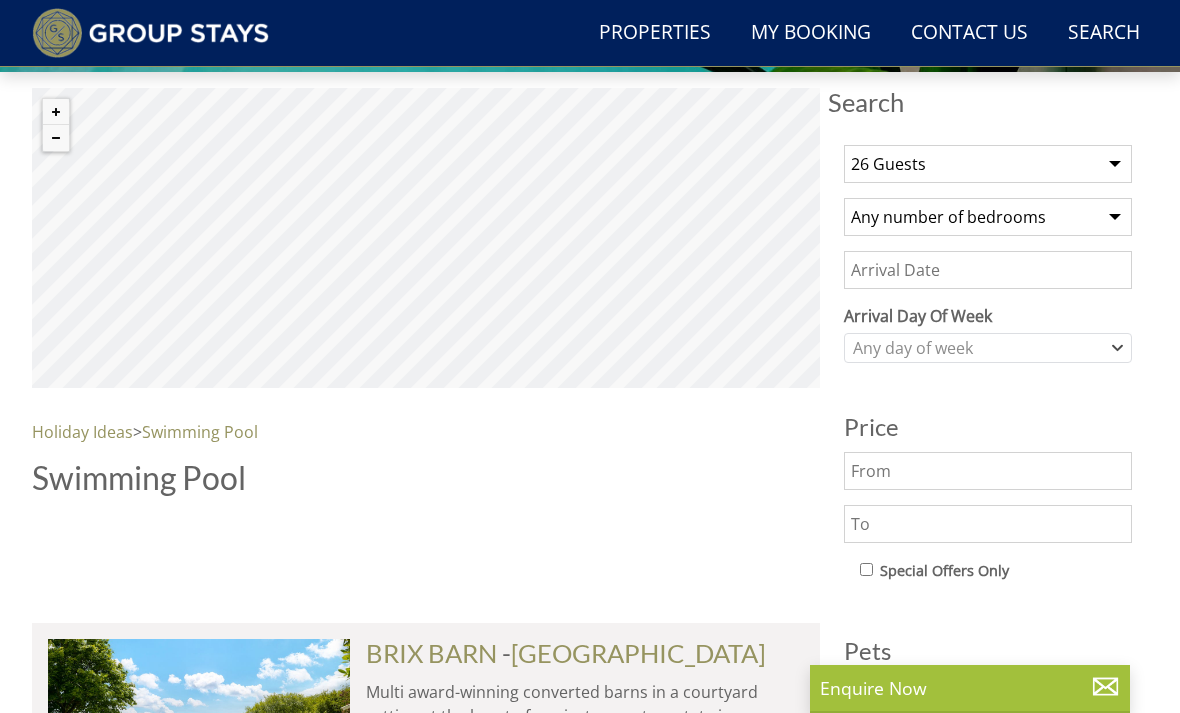 click on "Any number of bedrooms
1 Bedroom
2 Bedrooms
3 Bedrooms
4 Bedrooms
5 Bedrooms
6 Bedrooms
7 Bedrooms
8 Bedrooms
9 Bedrooms
10 Bedrooms
11 Bedrooms
12 Bedrooms
13 Bedrooms
14 Bedrooms
15 Bedrooms
16 Bedrooms
17 Bedrooms
18 Bedrooms
19 Bedrooms
20 Bedrooms
21 Bedrooms
22 Bedrooms
23 Bedrooms
24 Bedrooms
25 Bedrooms" at bounding box center [988, 217] 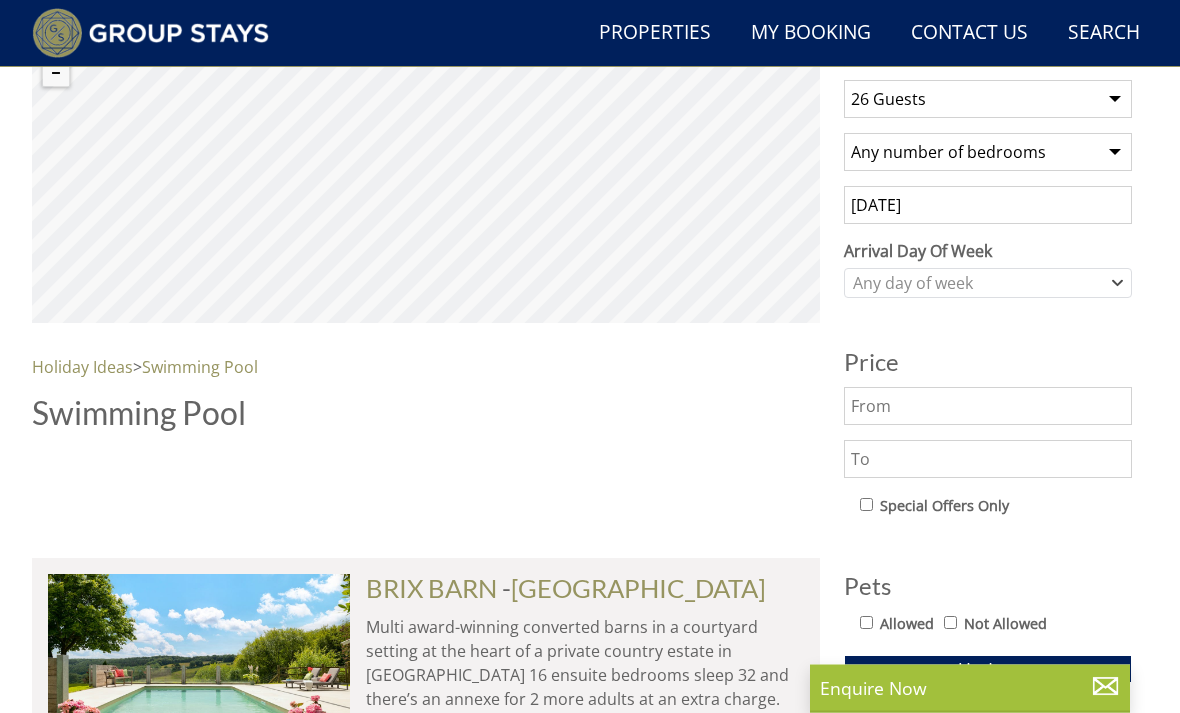 scroll, scrollTop: 753, scrollLeft: 0, axis: vertical 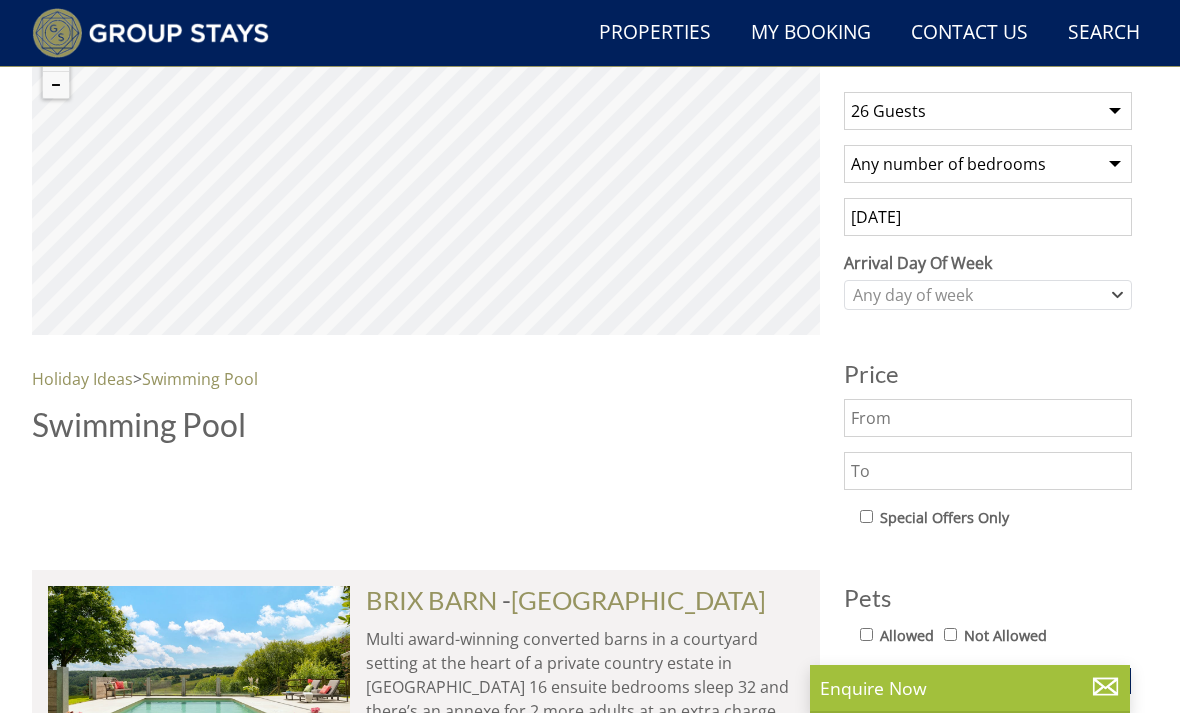 click on "[DATE]" at bounding box center (988, 217) 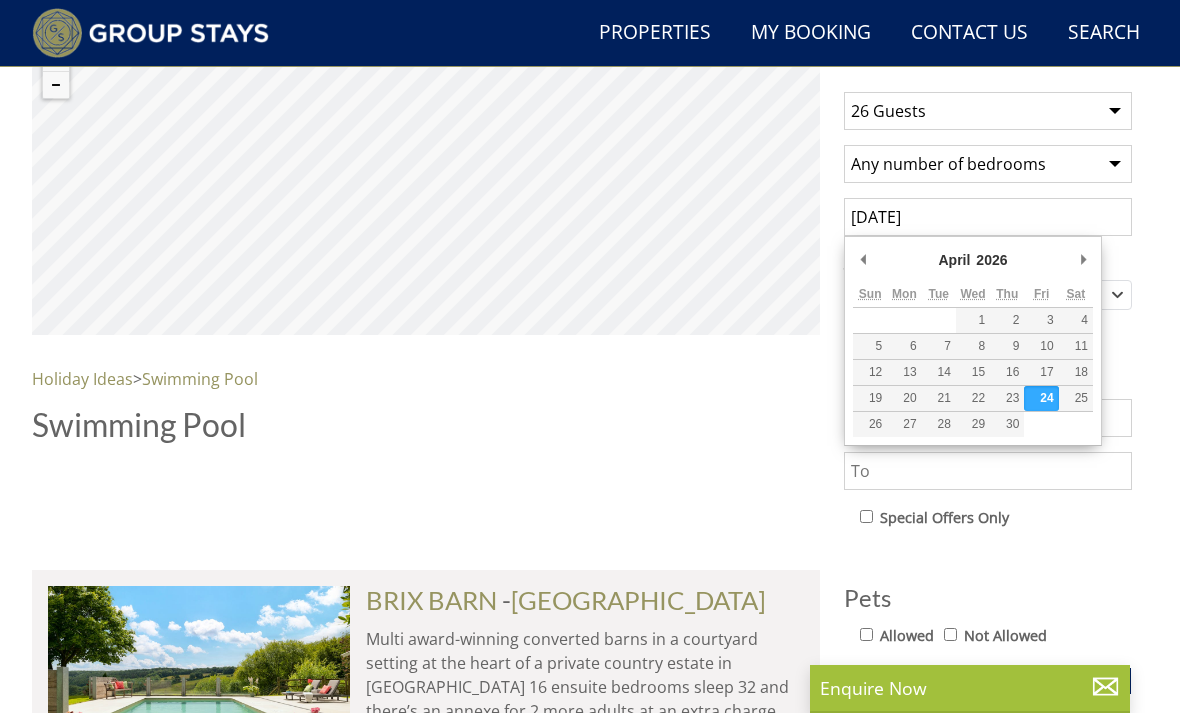click on "Arrival Day Of Week" at bounding box center [988, 263] 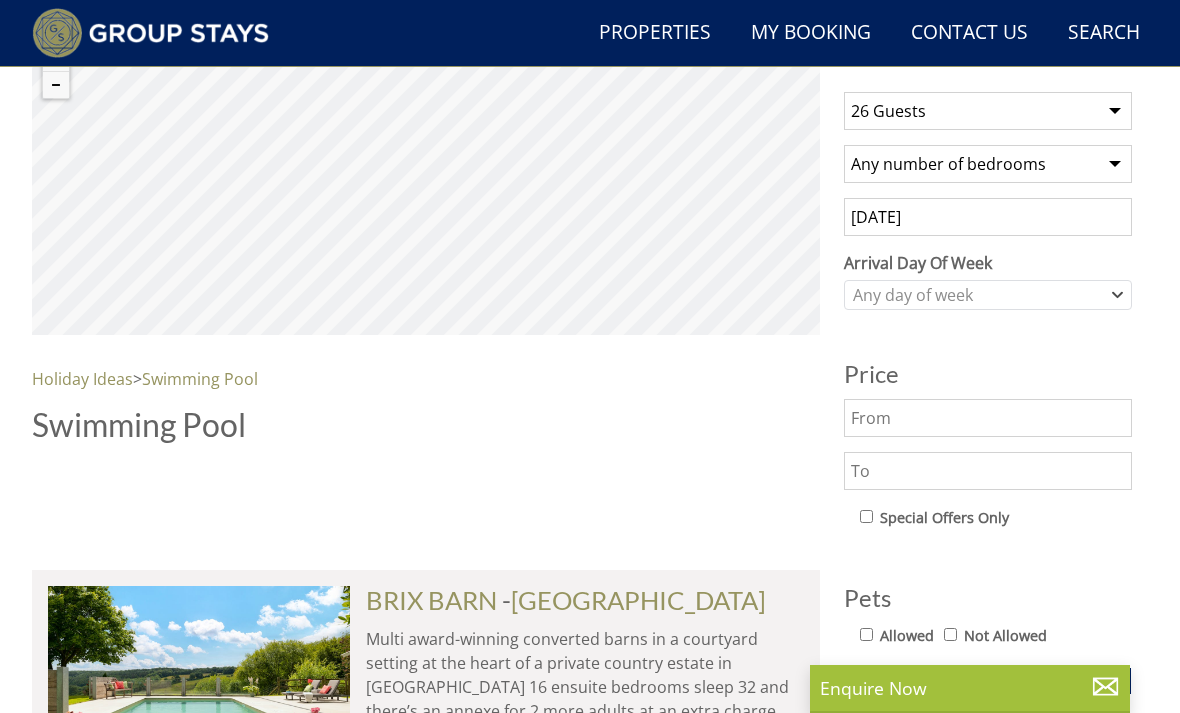 click on "[DATE]" at bounding box center (988, 217) 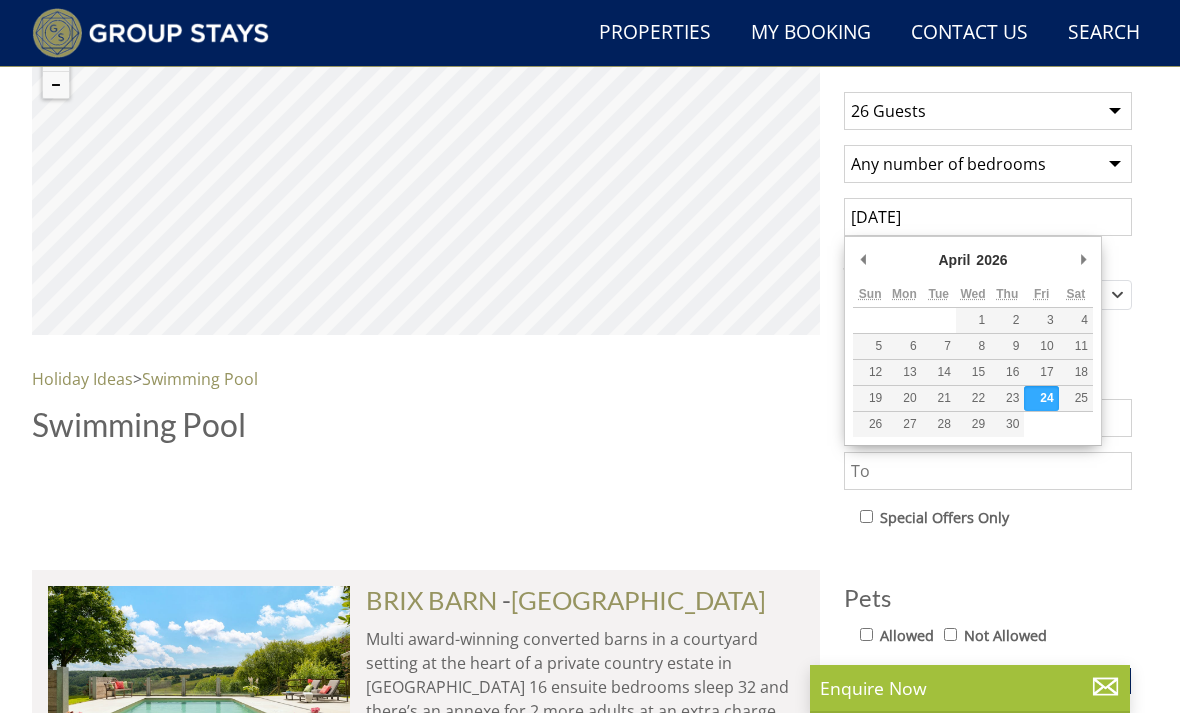 click on "Arrival Day Of Week" at bounding box center (988, 263) 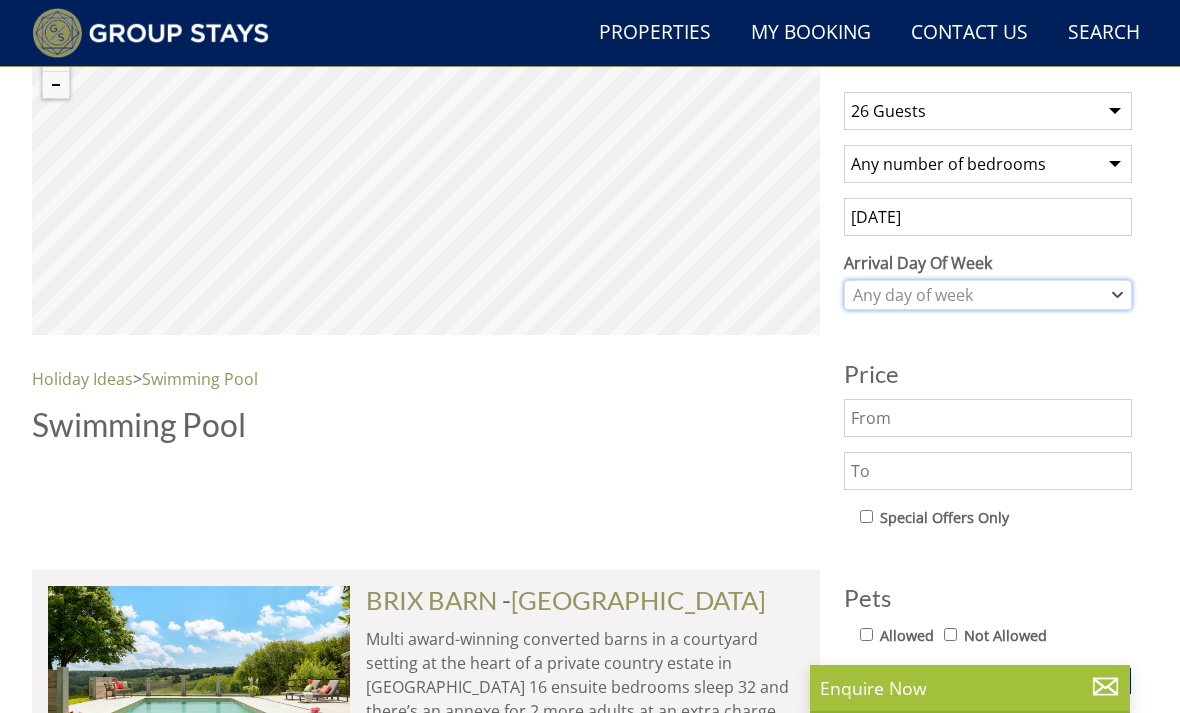 click on "Any day of week" at bounding box center [977, 295] 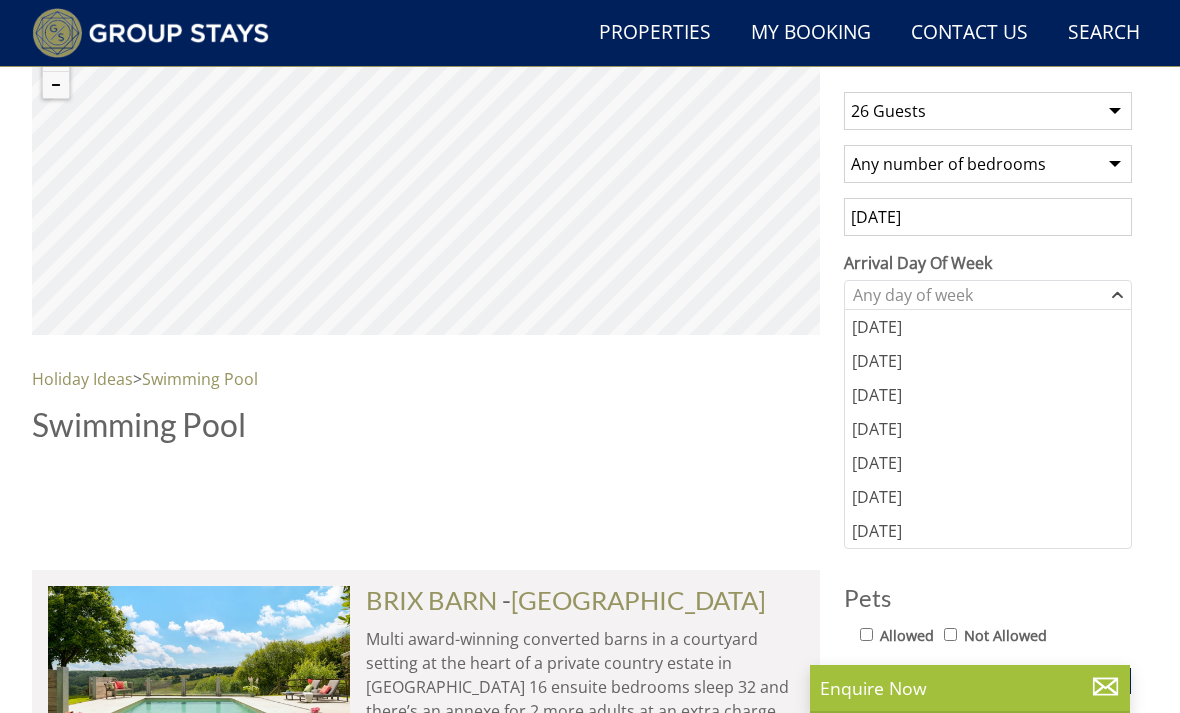 click on "Swimming Pool" at bounding box center (426, 424) 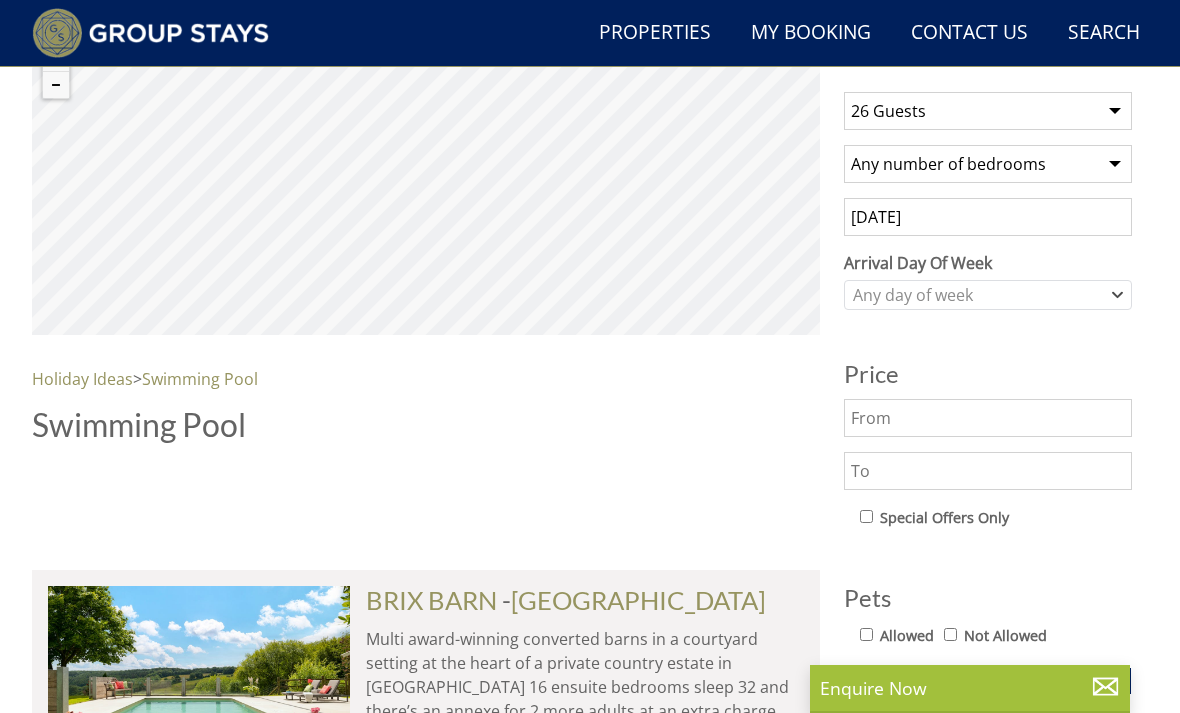 click on "[DATE]" at bounding box center [988, 217] 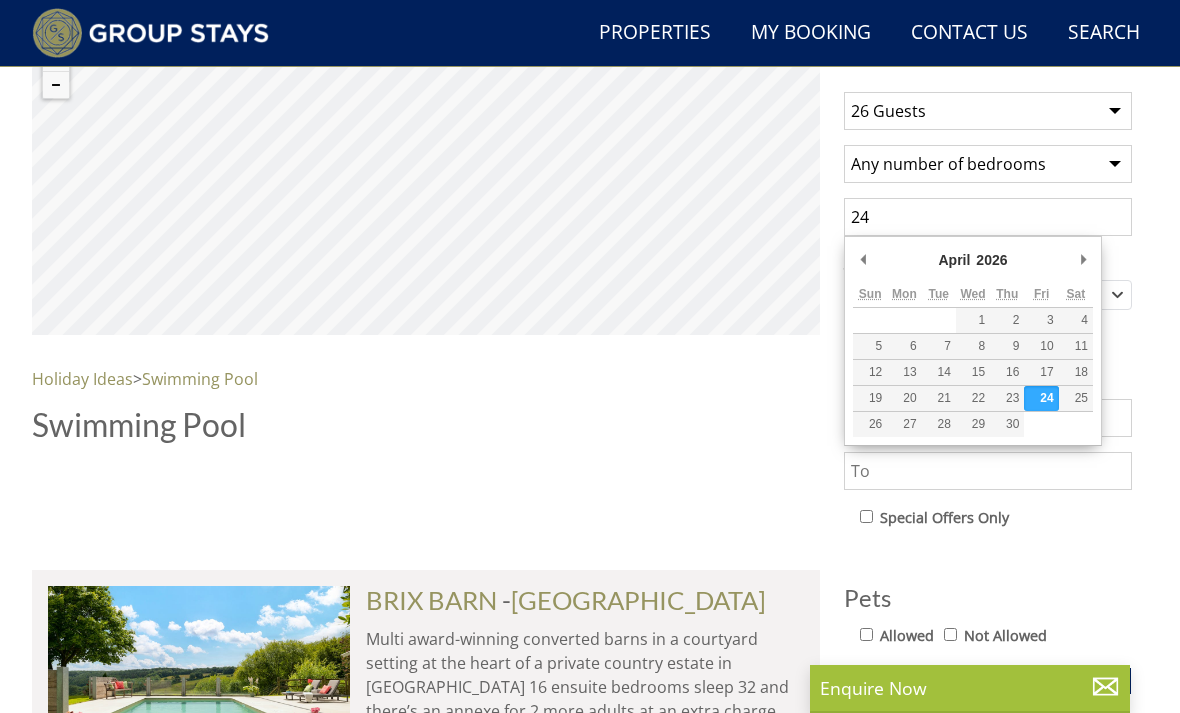 type on "2" 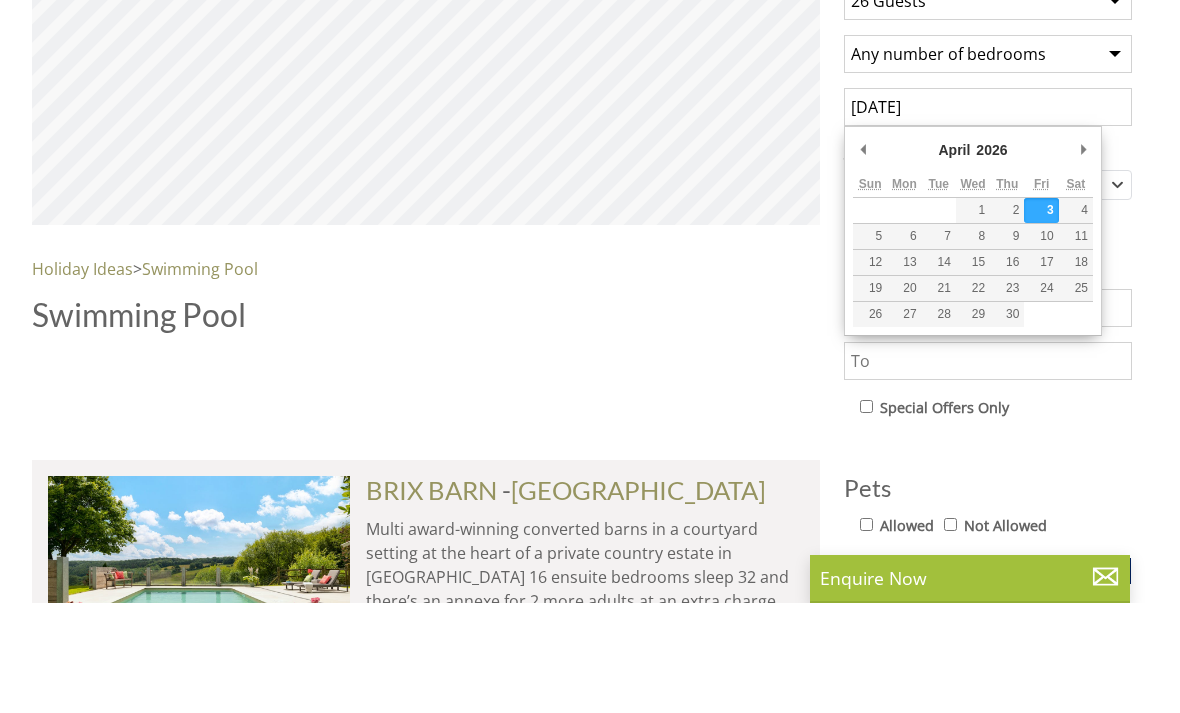 scroll, scrollTop: 863, scrollLeft: 0, axis: vertical 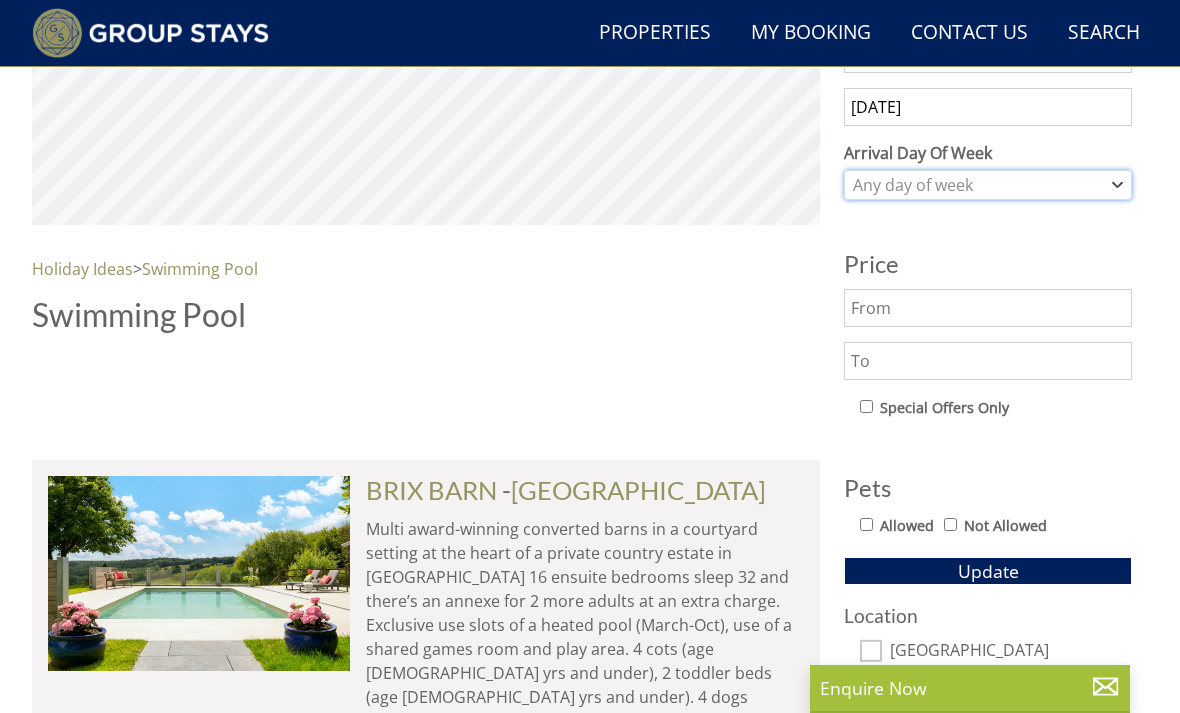 click on "Any day of week" at bounding box center [988, 185] 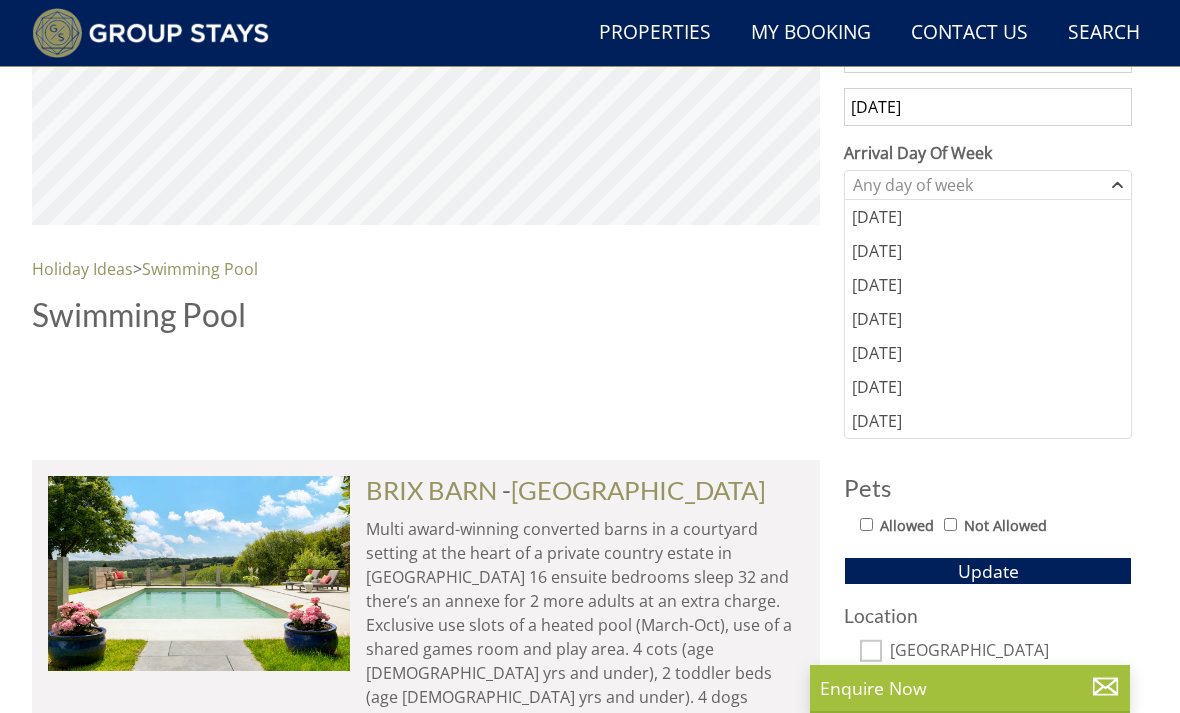 click on "[DATE]" at bounding box center (988, 107) 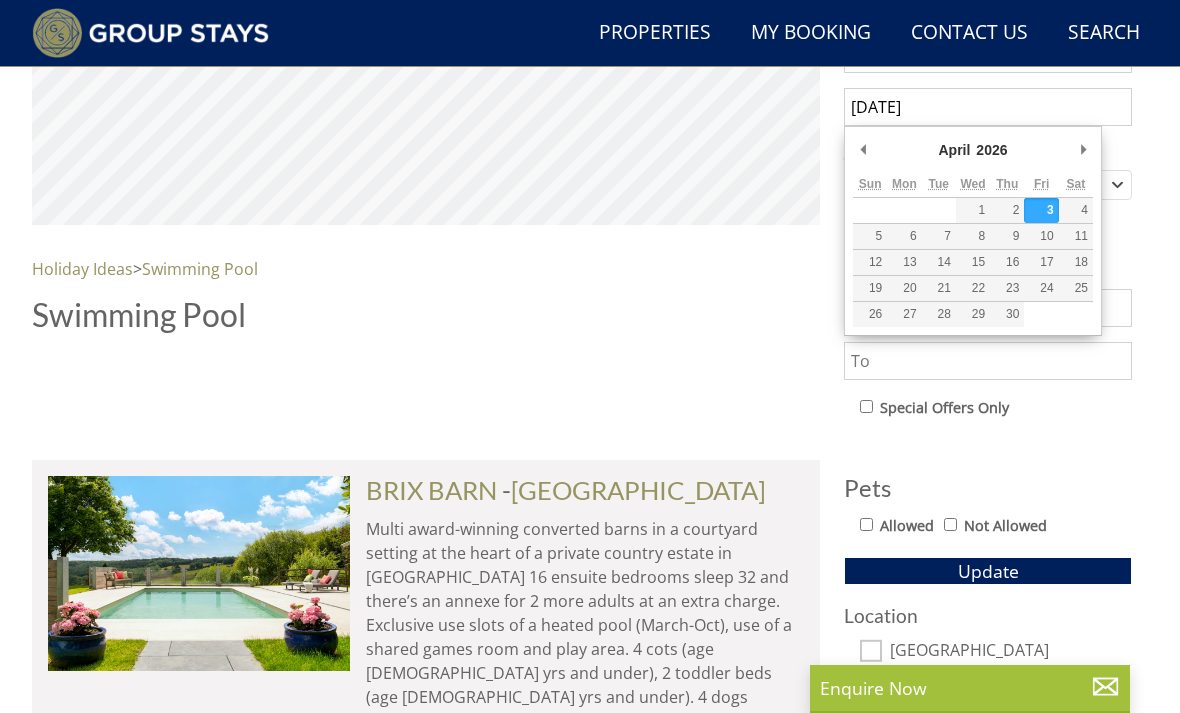 type on "[DATE]" 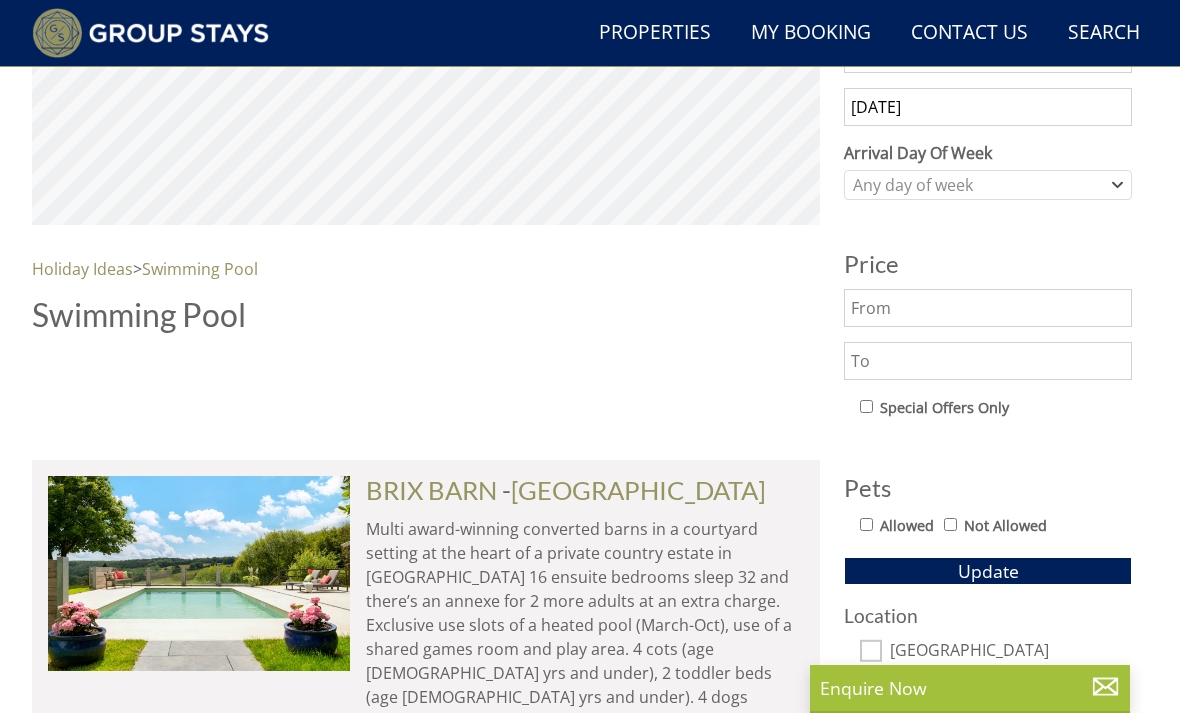 click at bounding box center [988, 308] 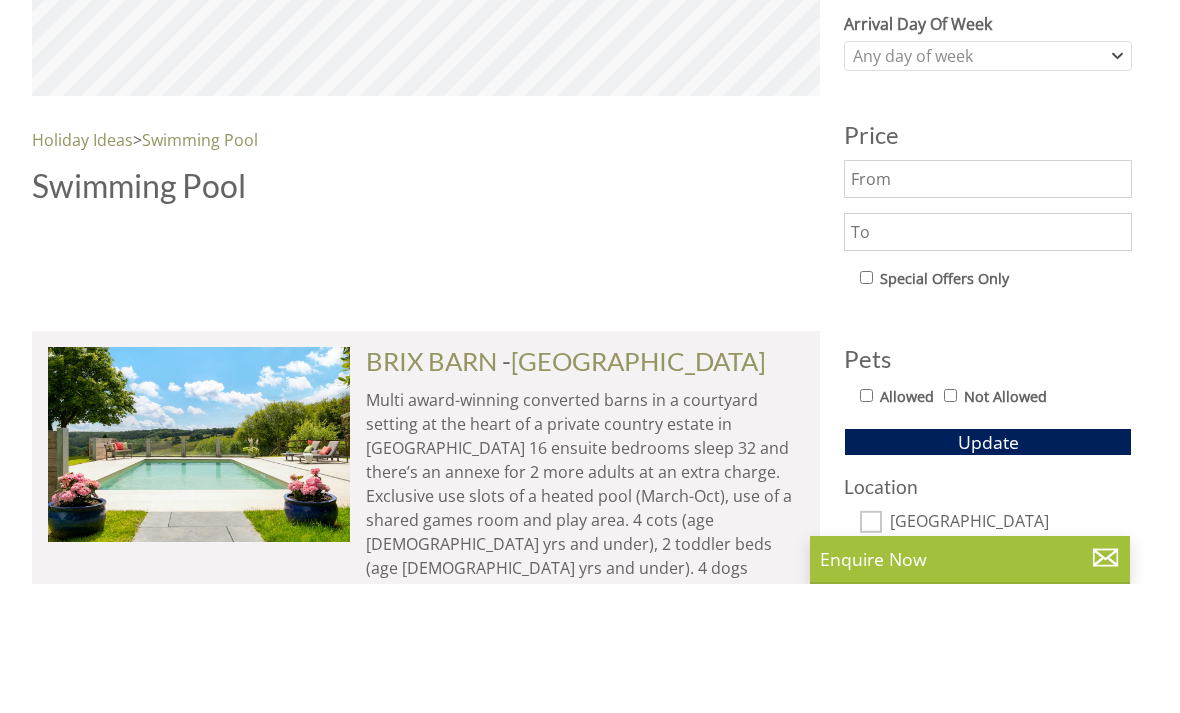 click on "1 Guest
2 Guests
3 Guests
4 Guests
5 Guests
6 Guests
7 Guests
8 Guests
9 Guests
10 Guests
11 Guests
12 Guests
13 Guests
14 Guests
15 Guests
16 Guests
17 Guests
18 Guests
19 Guests
20 Guests
21 Guests
22 Guests
23 Guests
24 Guests
25 Guests
26 Guests
27 Guests
28 Guests
29 Guests
30 Guests
31 Guests
32 Guests
33 Guests
34 Guests
35 Guests
36 Guests
37 Guests
38 Guests
39 Guests
40 Guests
41 Guests
42 Guests
43 Guests
44 Guests
45 Guests
46 Guests
47 Guests
48 Guests
49 Guests
50 Guests
51 Guests
52 Guests
53 Guests
54 Guests
55 Guests
56 Guests
57 Guests
58 Guests
59 Guests
60 Guests
61 Guests
62 Guests
63 Guests
64 Guests
65 Guests
66 Guests
67 Guests
68 Guests
69 Guests
70 Guests
71 Guests
72 Guests
73 Guests
74 Guests
75 Guests
76 Guests
77 Guests
78 Guests
79 Guests
80 Guests
81 Guests
82 Guests" at bounding box center (988, 427) 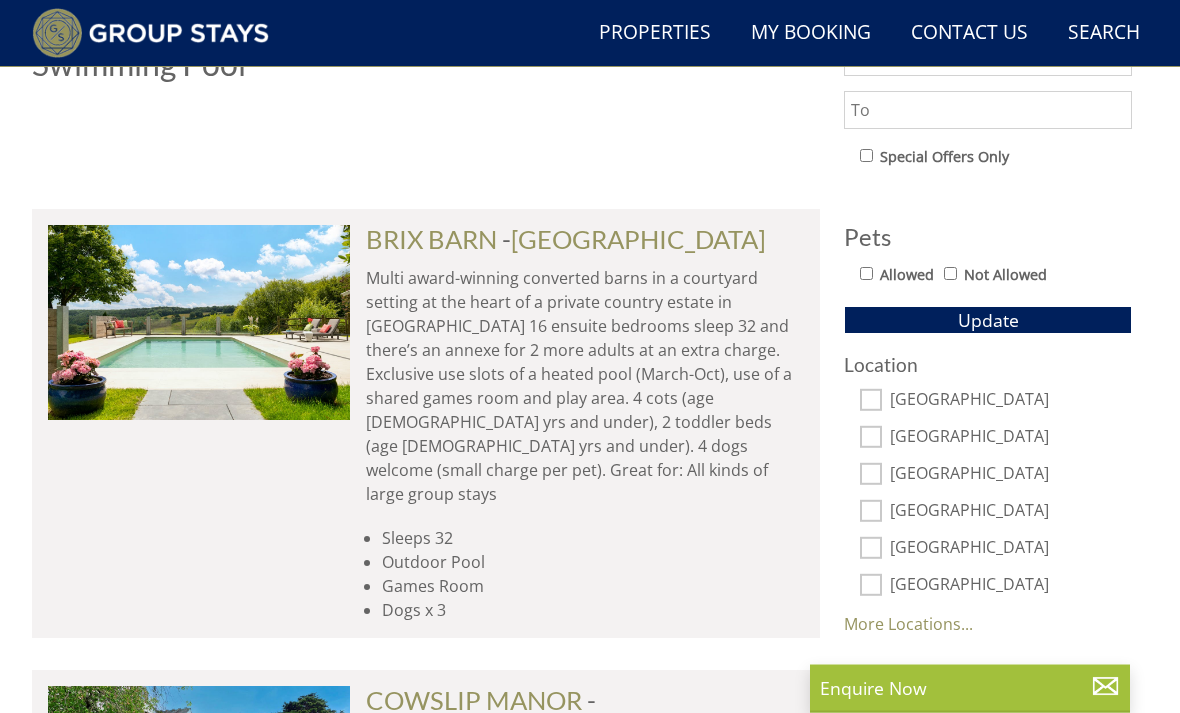 scroll, scrollTop: 1114, scrollLeft: 0, axis: vertical 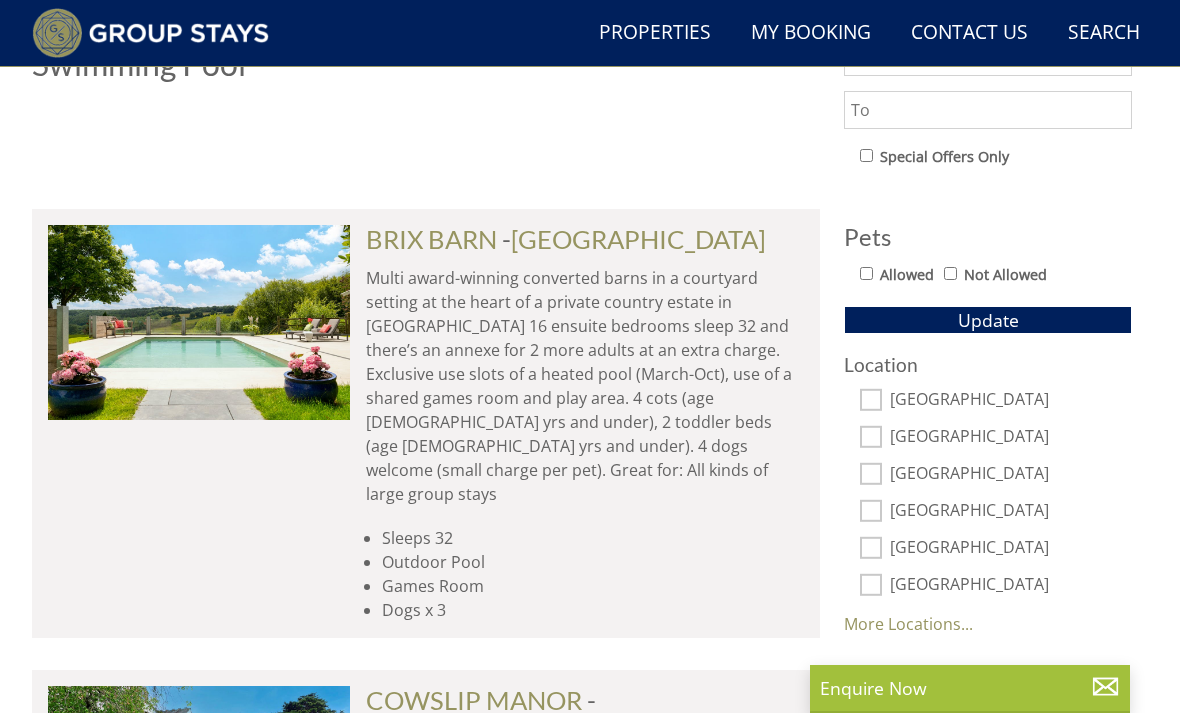 click on "Allowed" at bounding box center (866, 273) 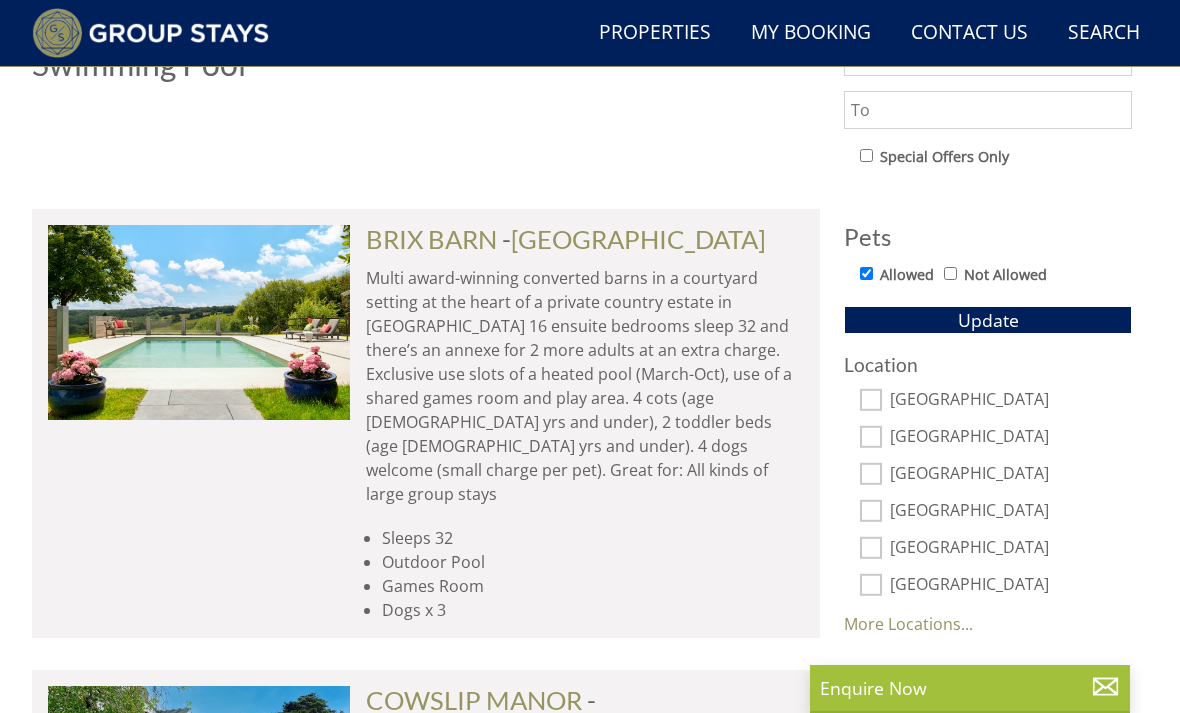click on "More Locations..." at bounding box center [908, 624] 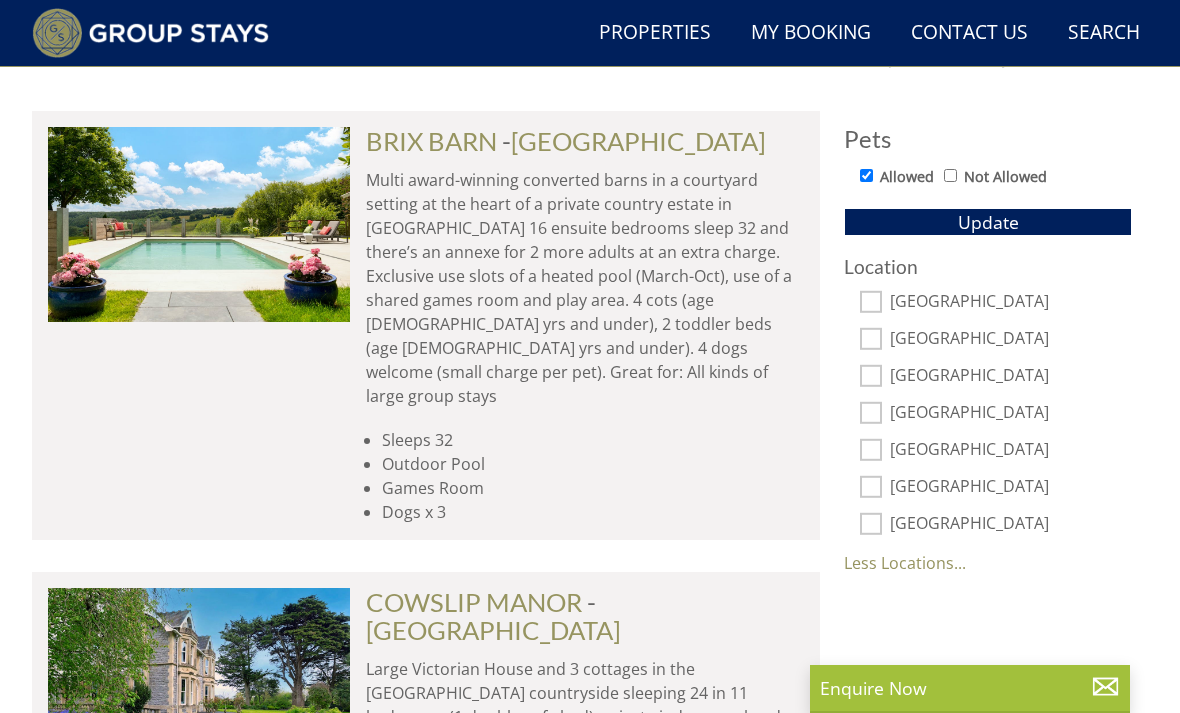scroll, scrollTop: 1210, scrollLeft: 0, axis: vertical 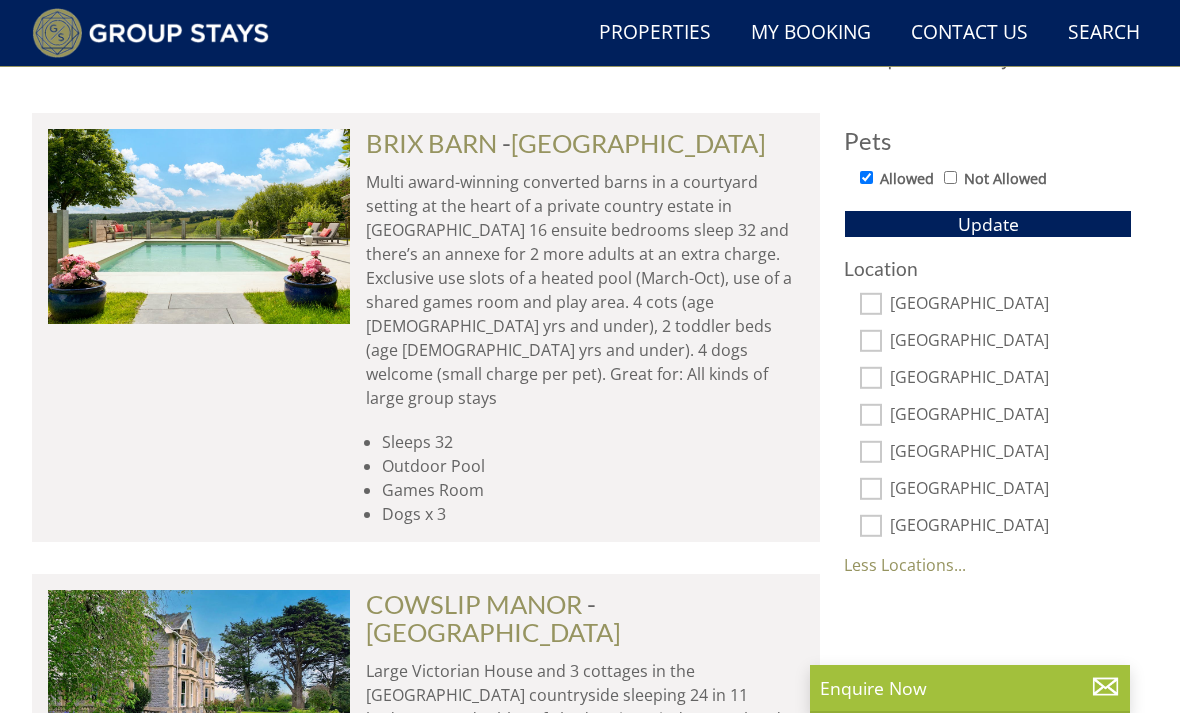 click on "[GEOGRAPHIC_DATA]" at bounding box center [871, 526] 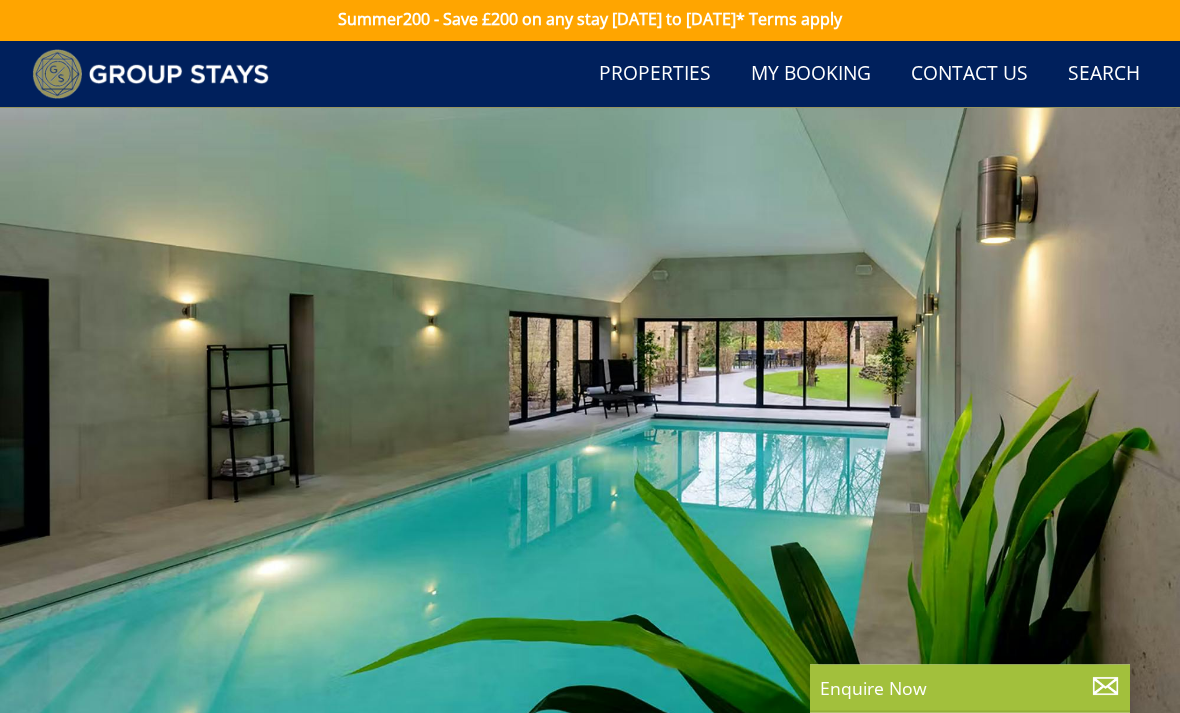 scroll, scrollTop: 0, scrollLeft: 0, axis: both 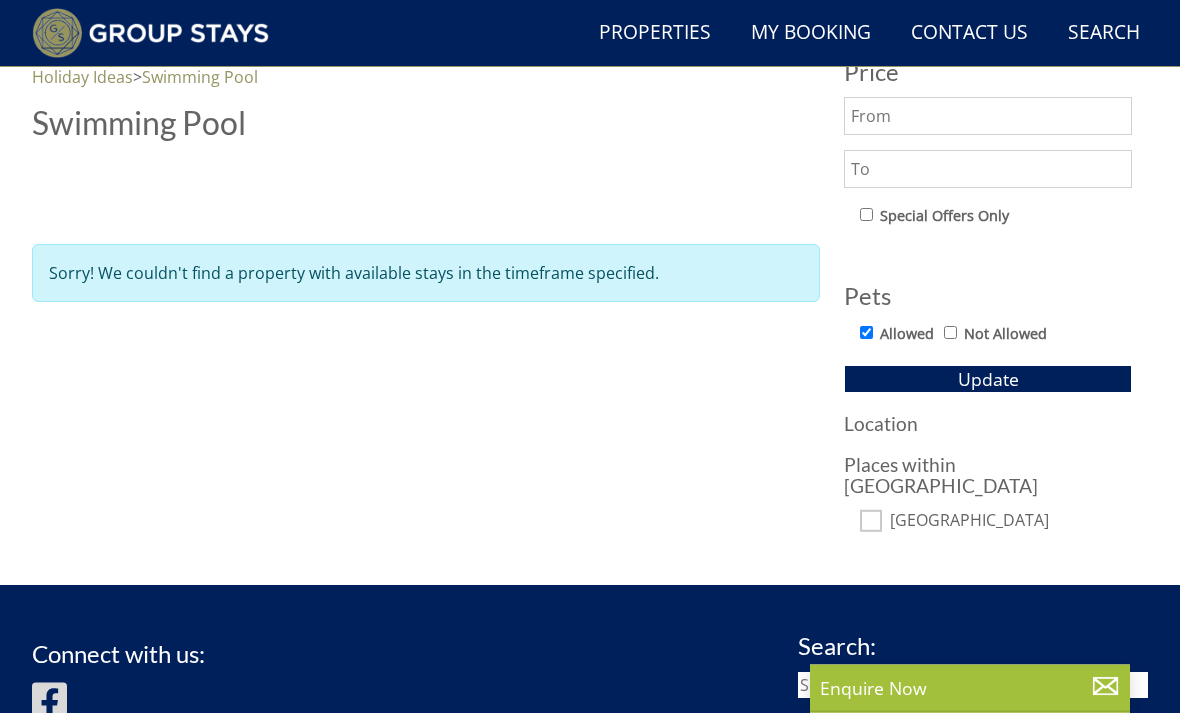 click on "Update" at bounding box center [988, 380] 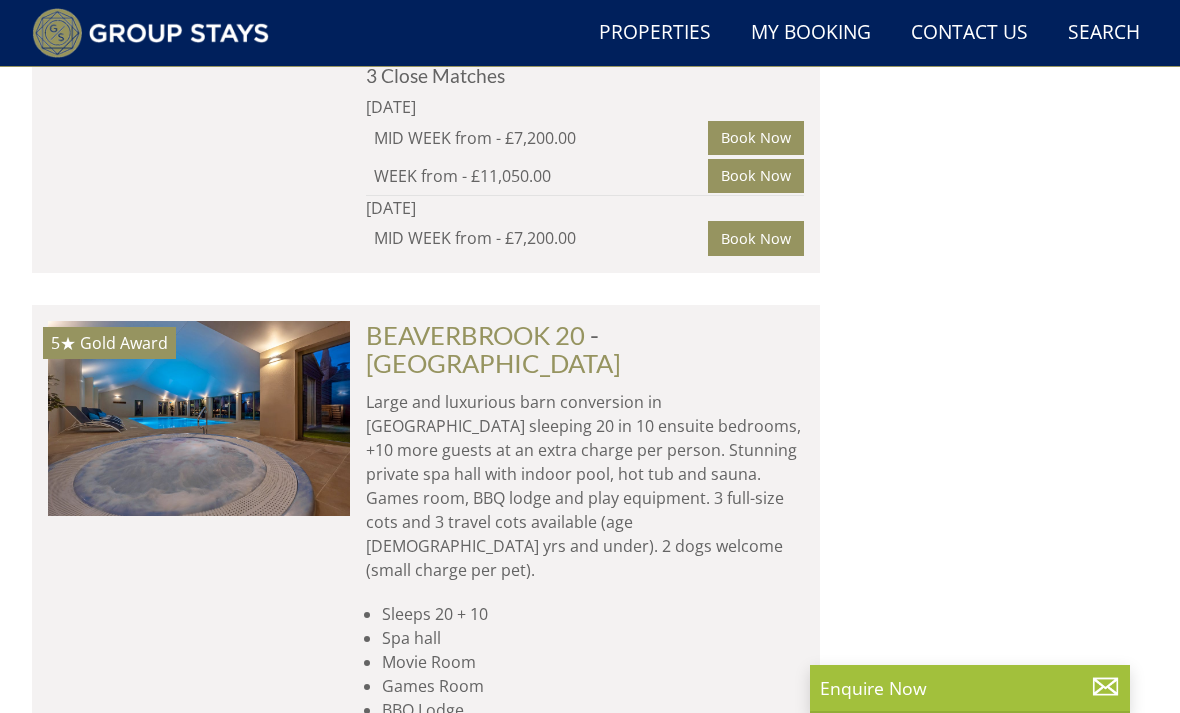 scroll, scrollTop: 1870, scrollLeft: 0, axis: vertical 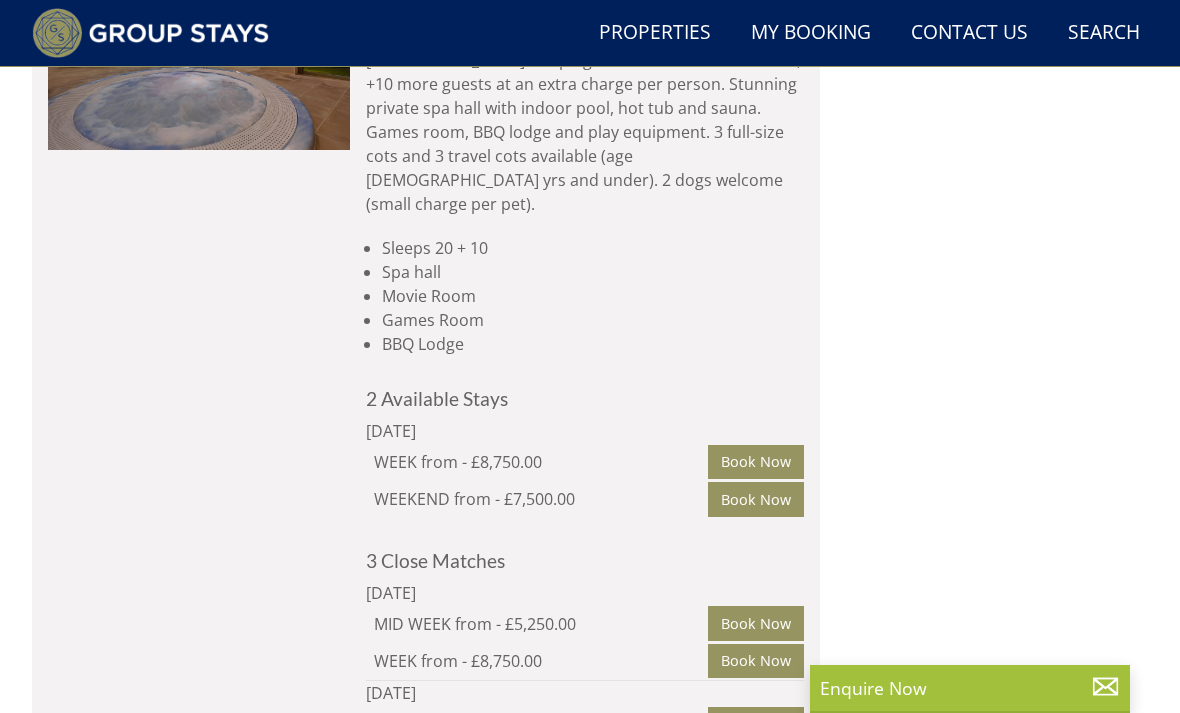 click on "5★
Gold Award
BEAVERBROOK 20
Check Availability
More Info" at bounding box center [199, 348] 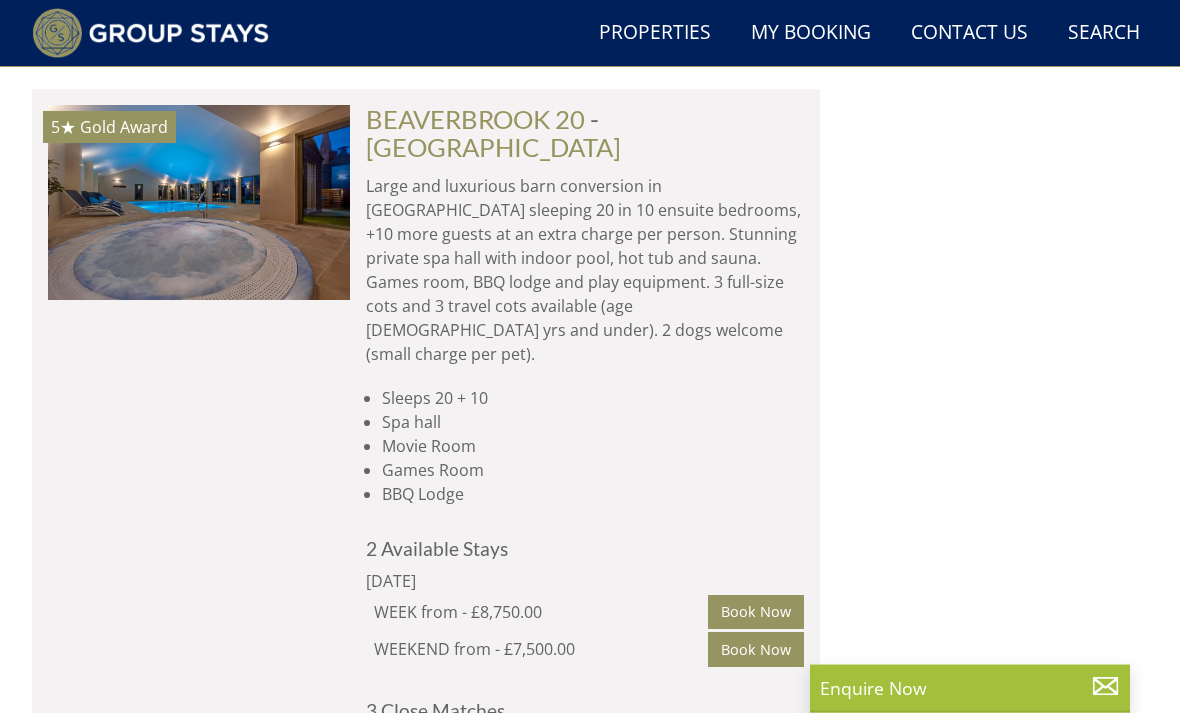 scroll, scrollTop: 2033, scrollLeft: 0, axis: vertical 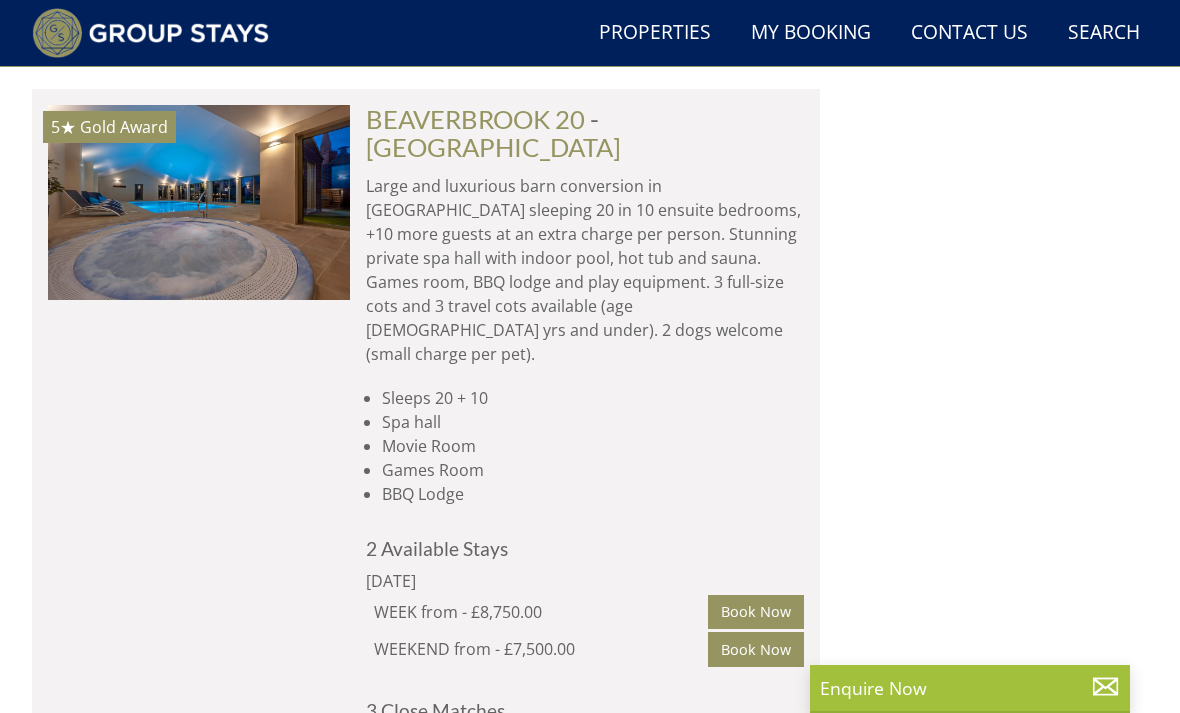 click at bounding box center (199, 202) 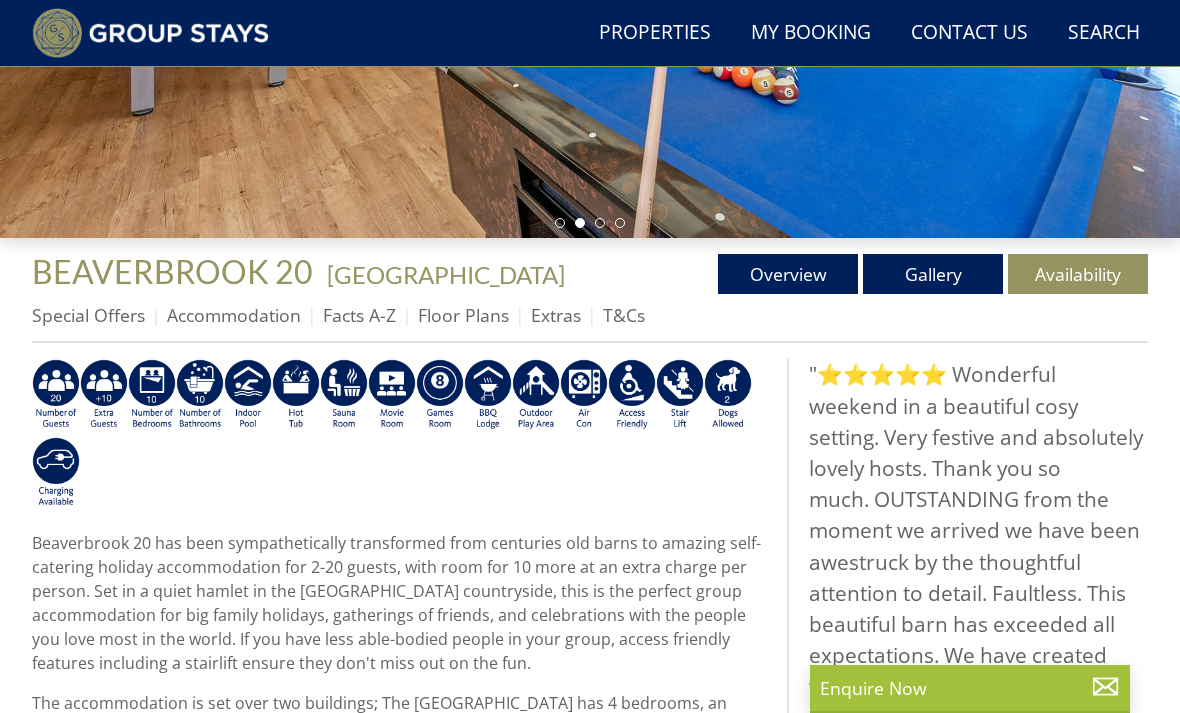 scroll, scrollTop: 532, scrollLeft: 0, axis: vertical 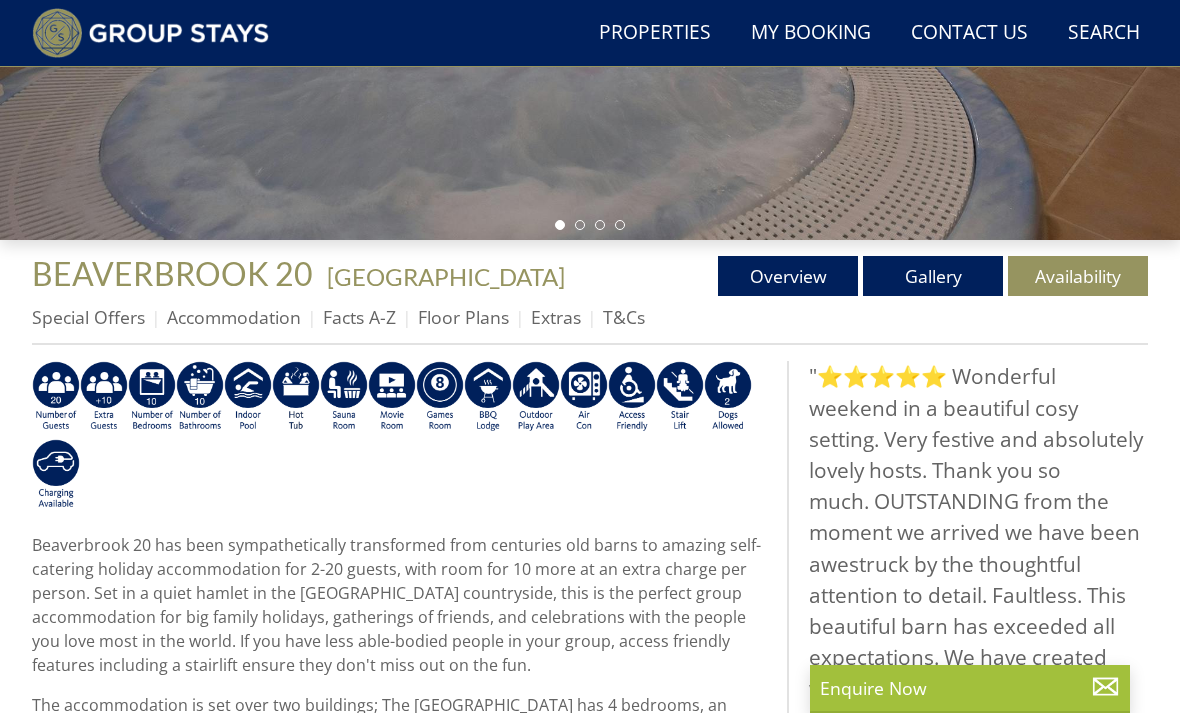 click on "Enquire Now" at bounding box center [970, 688] 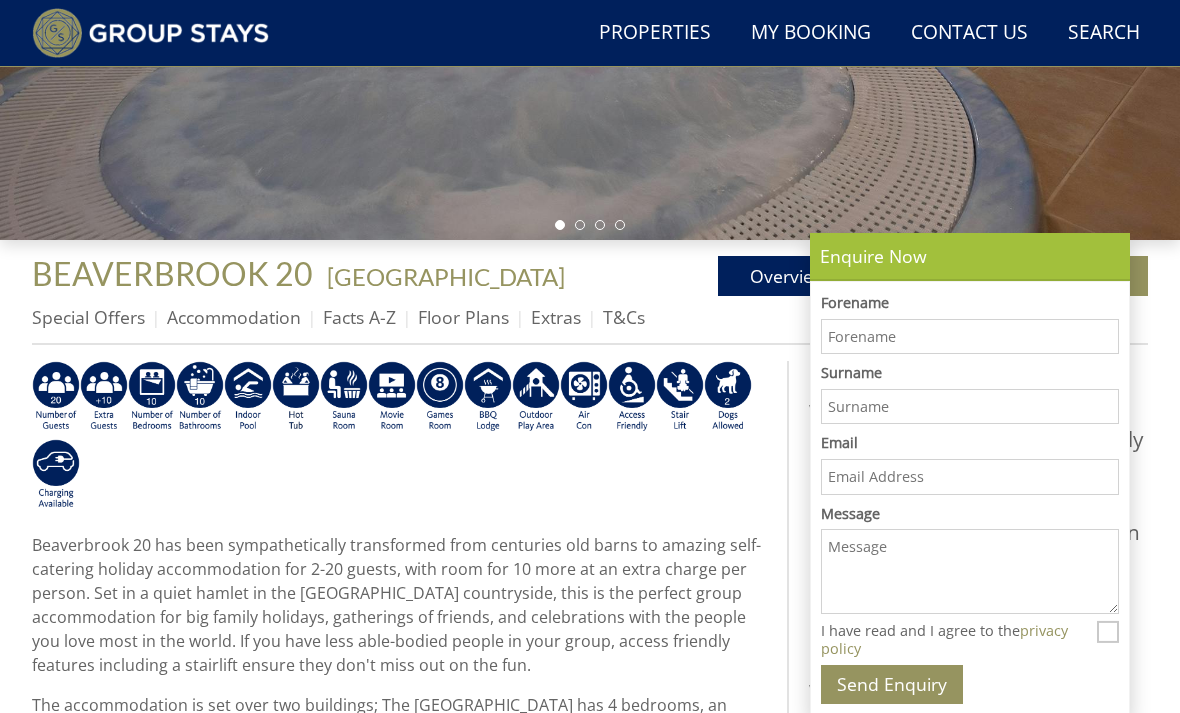 scroll, scrollTop: 732, scrollLeft: 0, axis: vertical 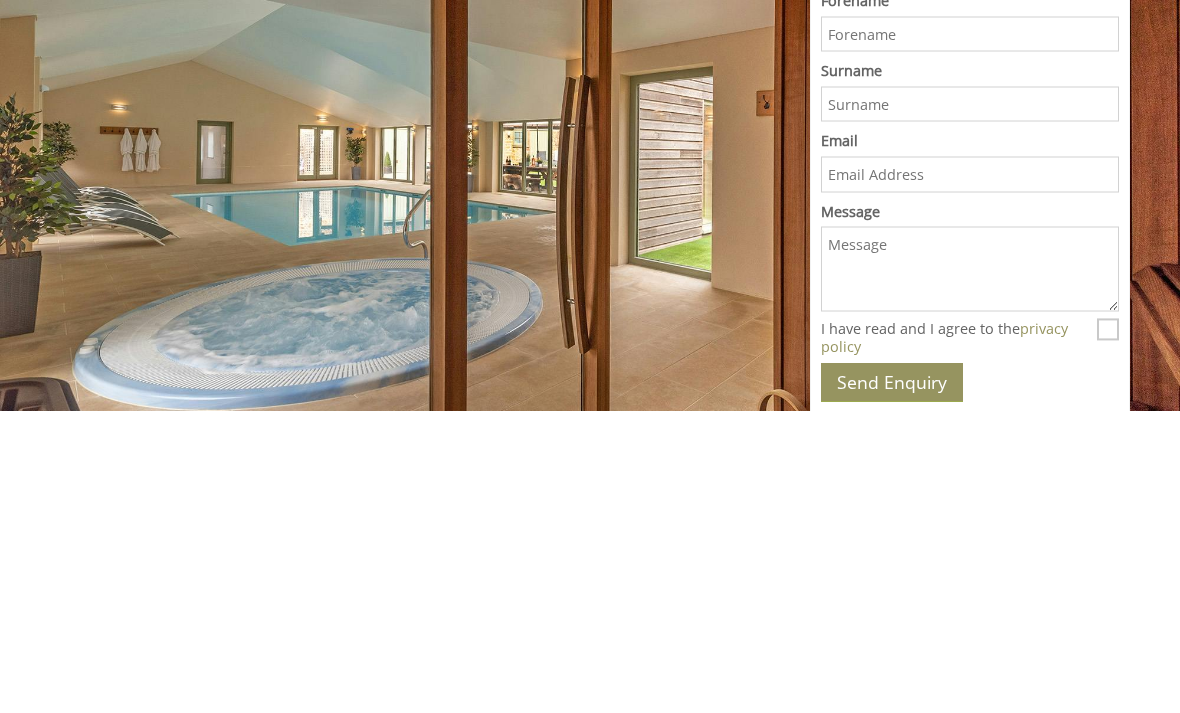 click at bounding box center [590, 441] 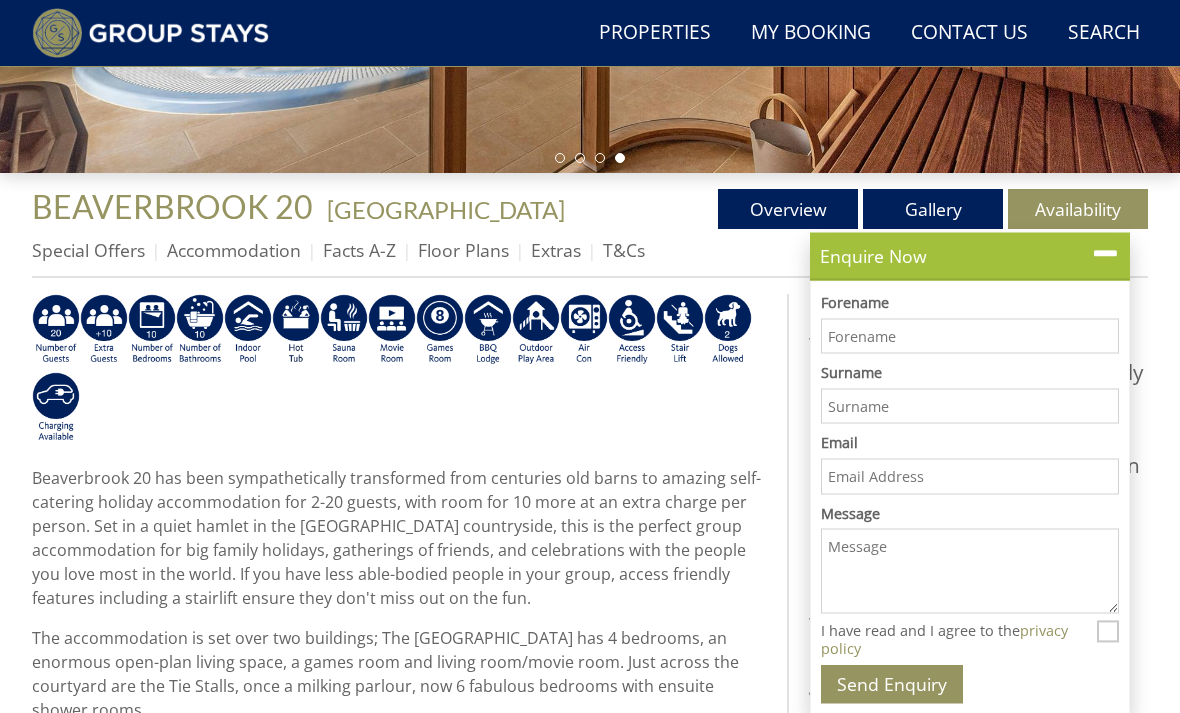 scroll, scrollTop: 610, scrollLeft: 0, axis: vertical 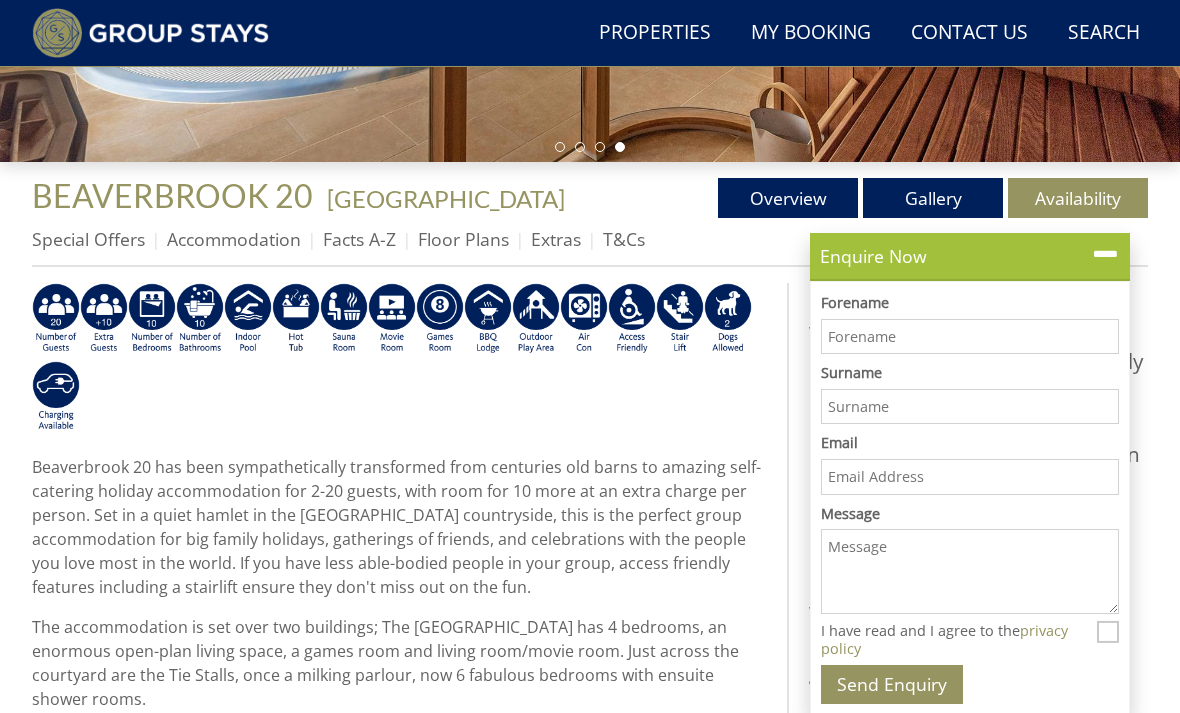 click on "Enquire Now" at bounding box center [970, 256] 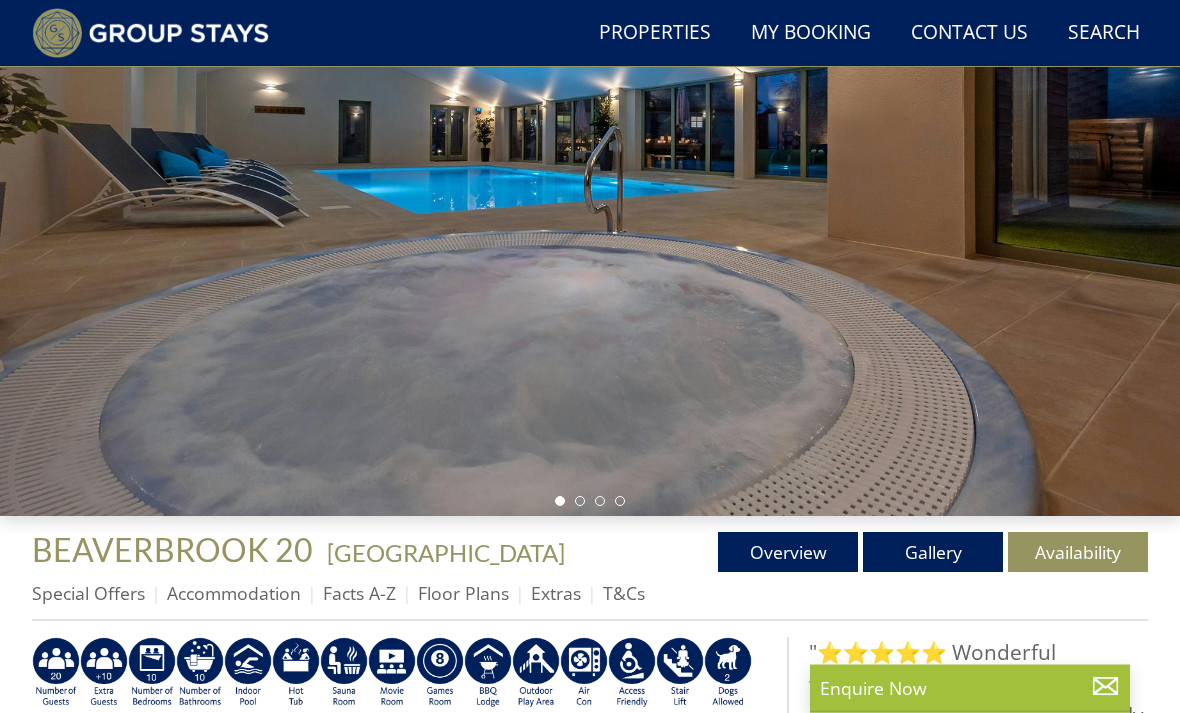 scroll, scrollTop: 258, scrollLeft: 0, axis: vertical 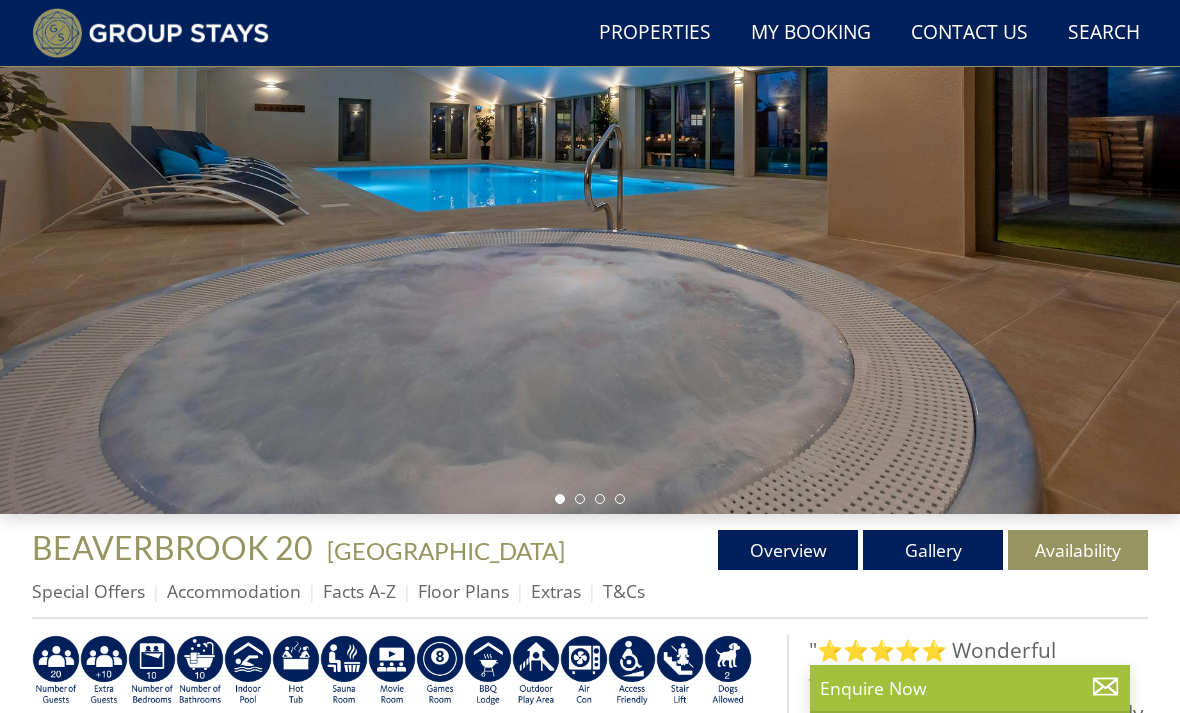 click on "Overview" at bounding box center [788, 550] 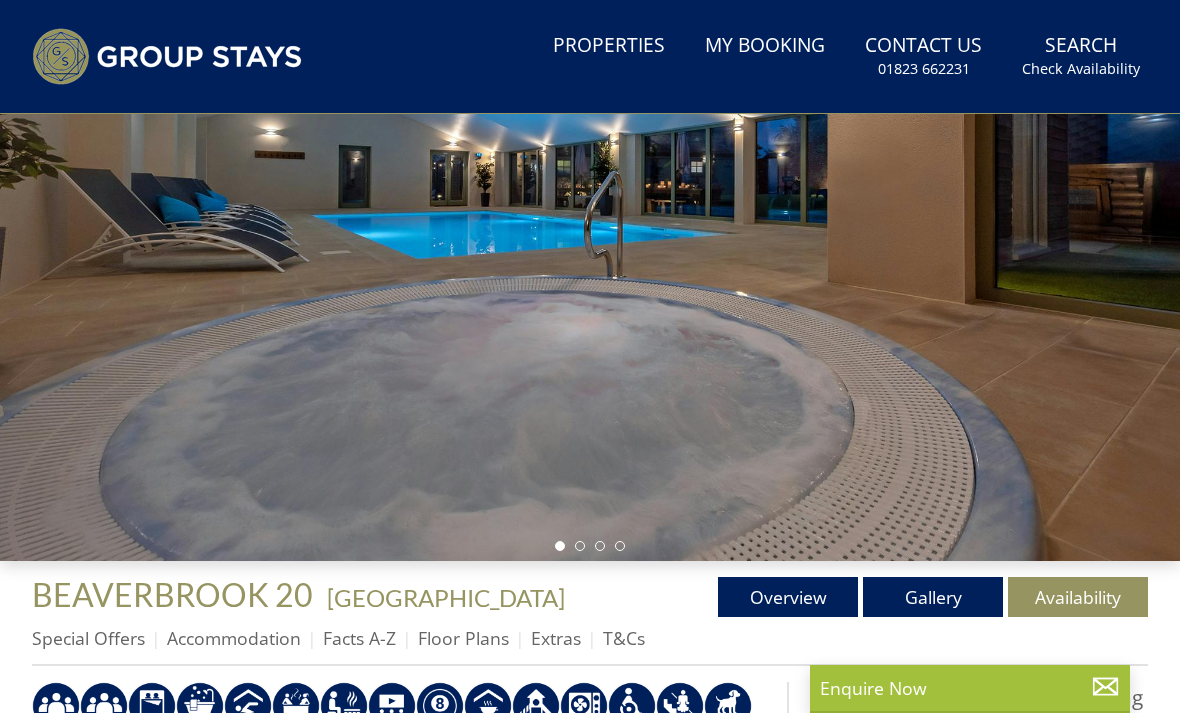 scroll, scrollTop: 0, scrollLeft: 0, axis: both 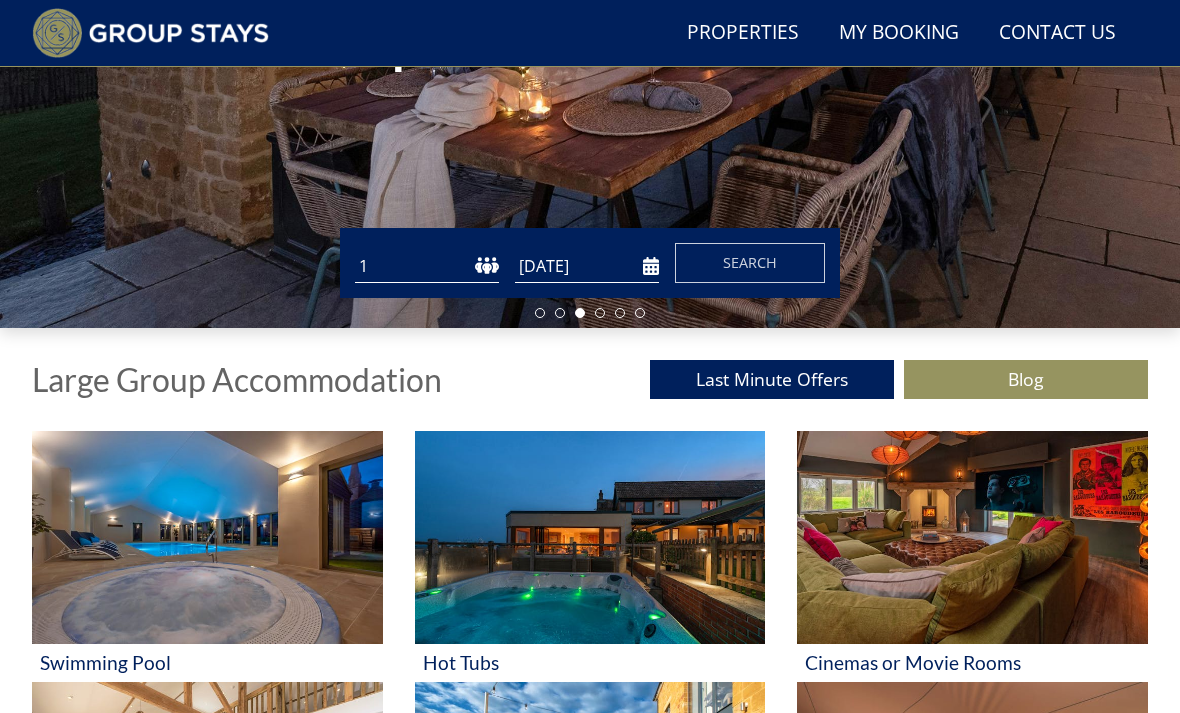 click at bounding box center (207, 537) 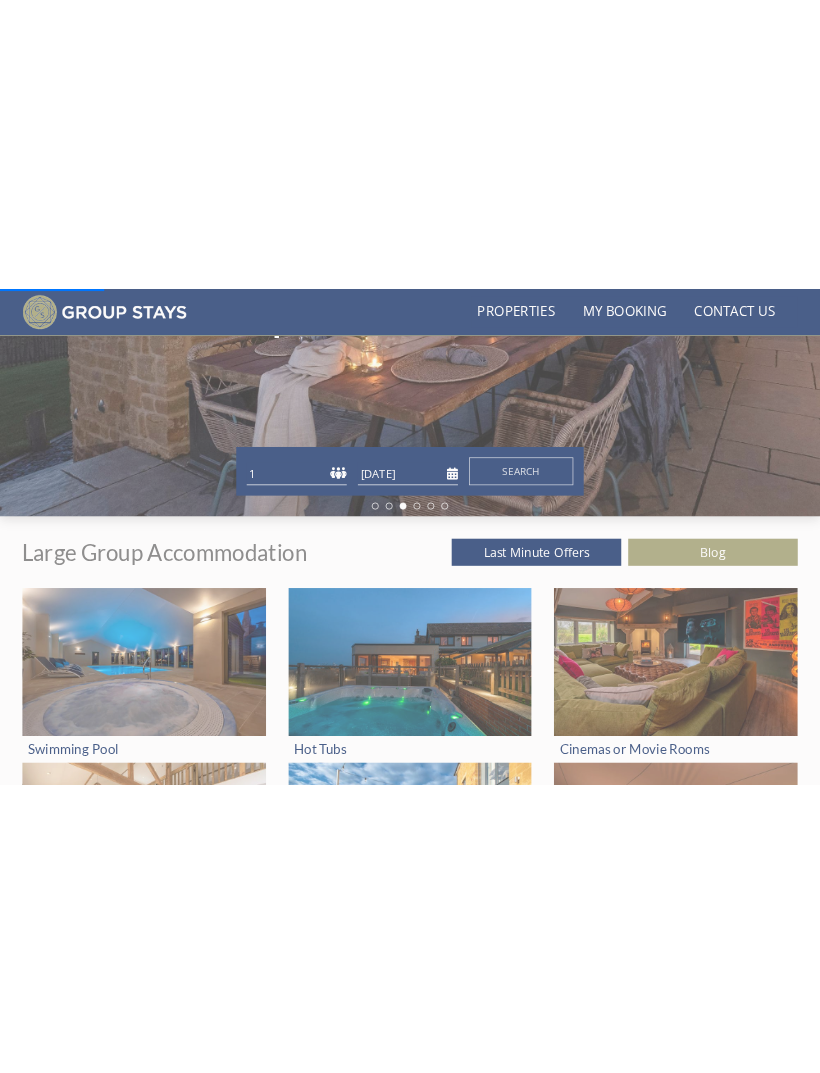 scroll, scrollTop: 58, scrollLeft: 0, axis: vertical 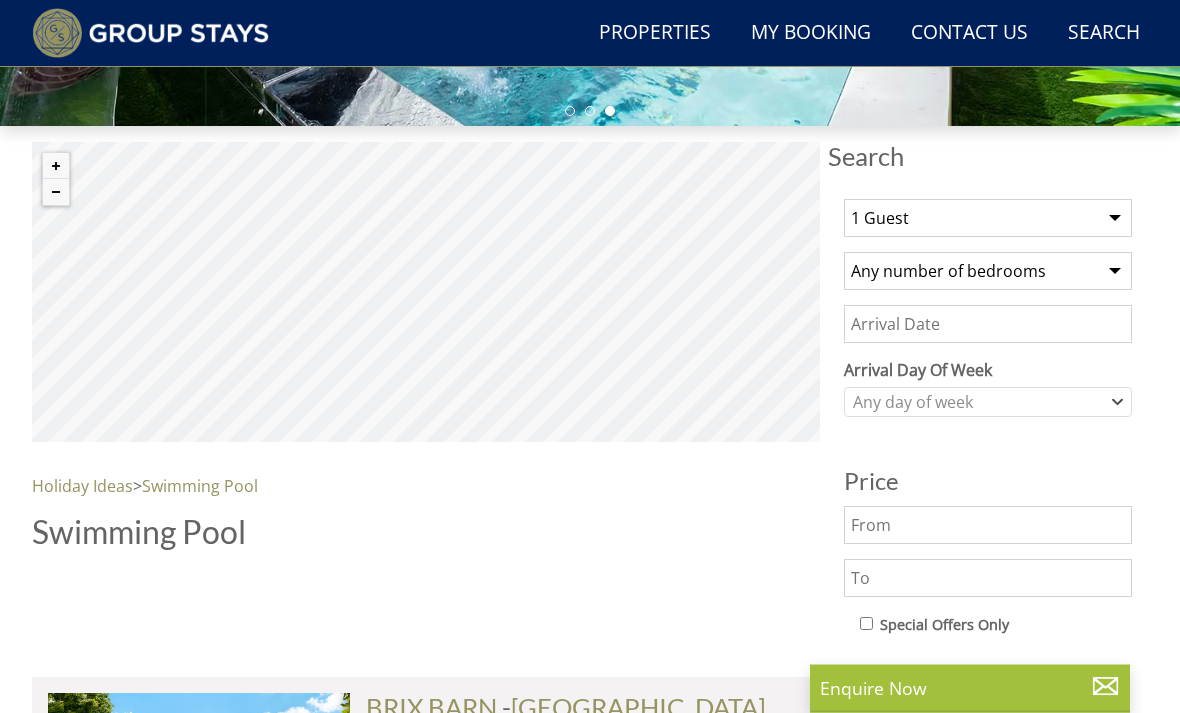 click on "1 Guest
2 Guests
3 Guests
4 Guests
5 Guests
6 Guests
7 Guests
8 Guests
9 Guests
10 Guests
11 Guests
12 Guests
13 Guests
14 Guests
15 Guests
16 Guests
17 Guests
18 Guests
19 Guests
20 Guests
21 Guests
22 Guests
23 Guests
24 Guests
25 Guests
26 Guests
27 Guests
28 Guests
29 Guests
30 Guests
31 Guests
32 Guests" at bounding box center [988, 219] 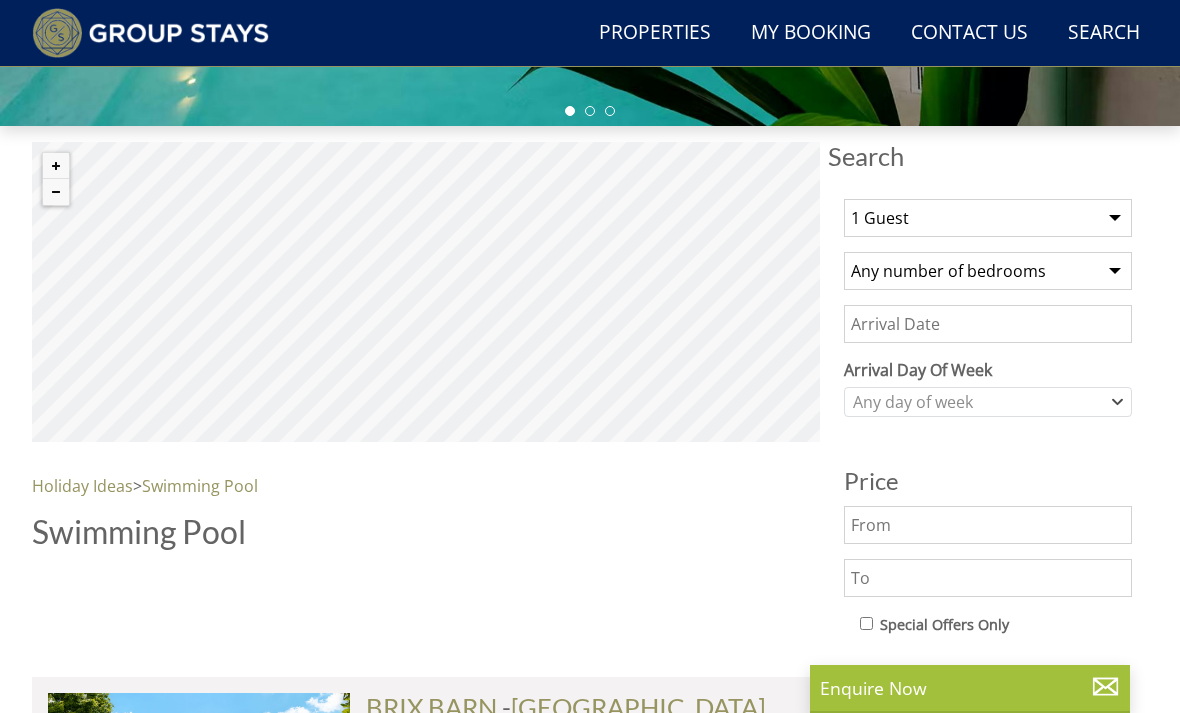select on "26" 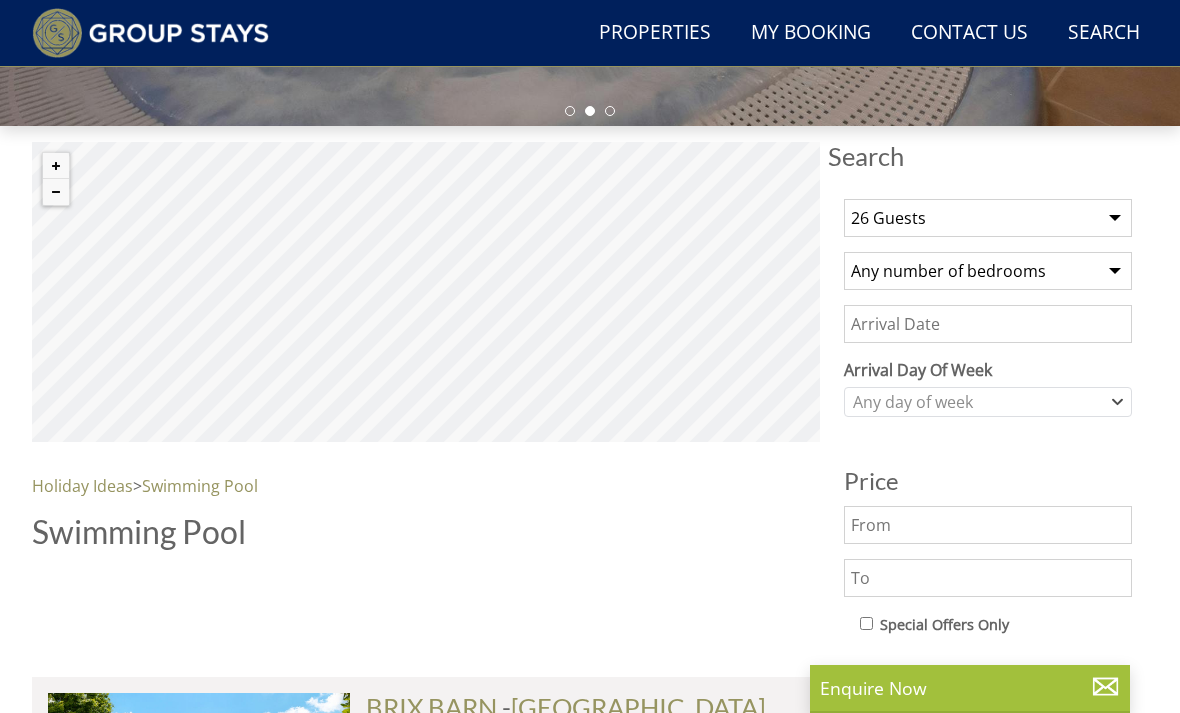 click on "Date" at bounding box center [988, 324] 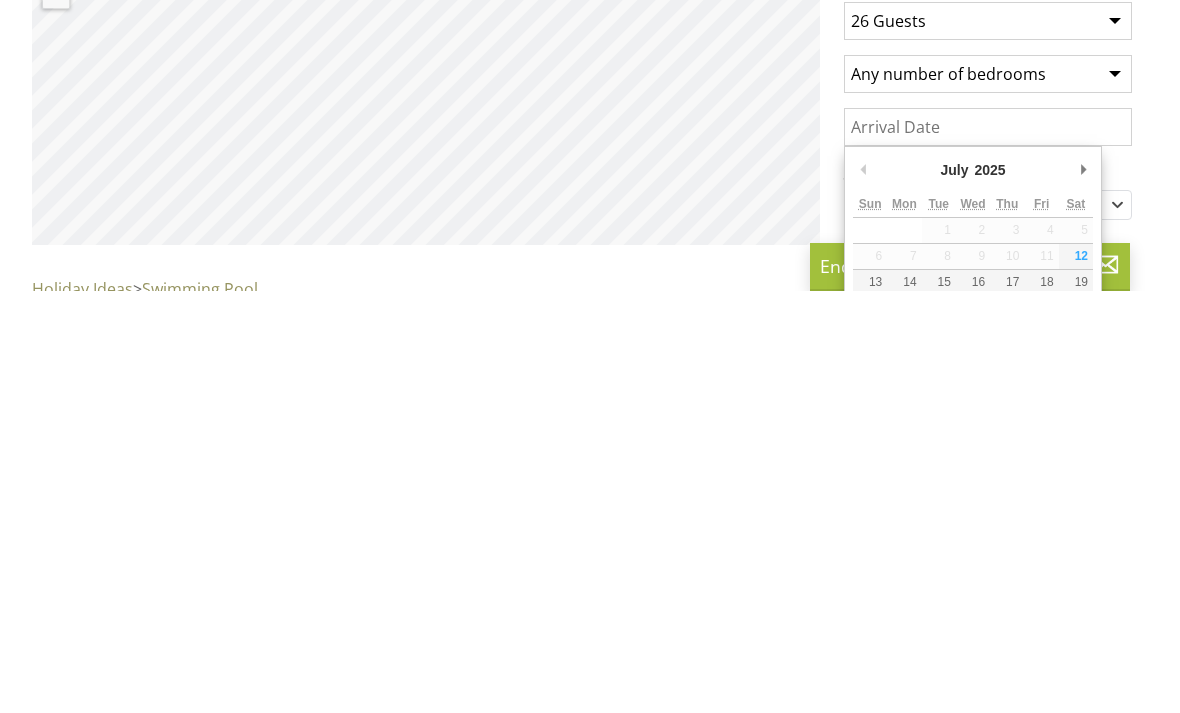 scroll, scrollTop: 425, scrollLeft: 0, axis: vertical 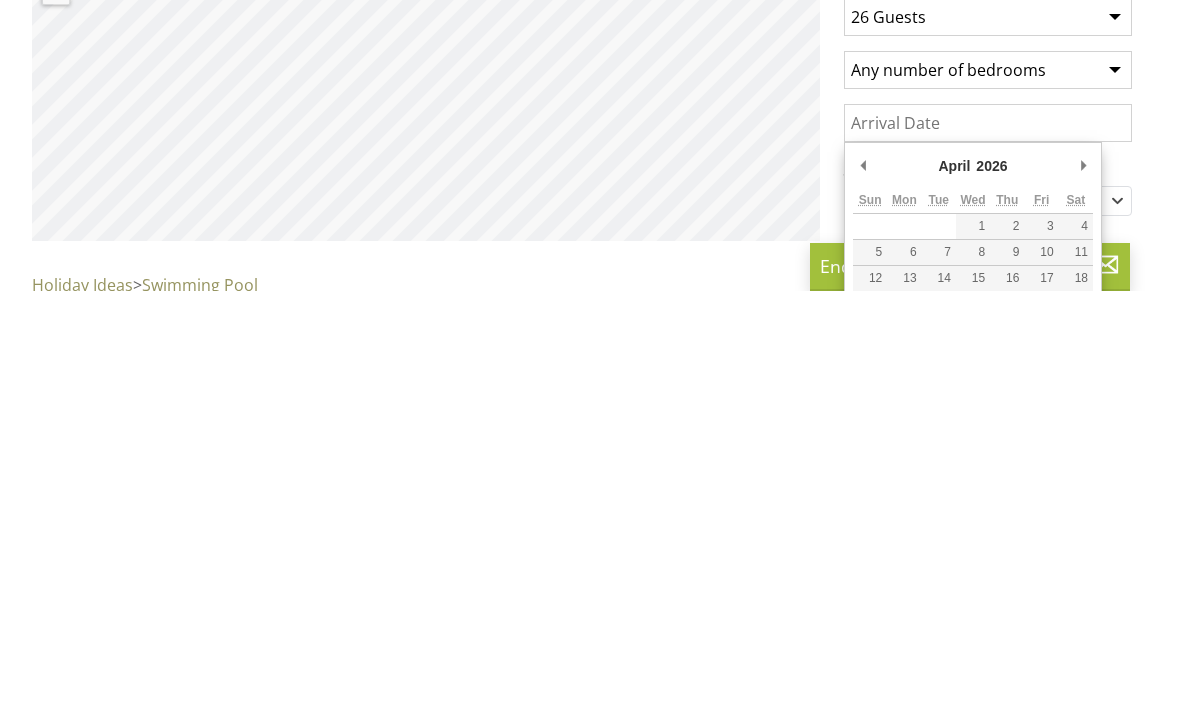 type on "[DATE]" 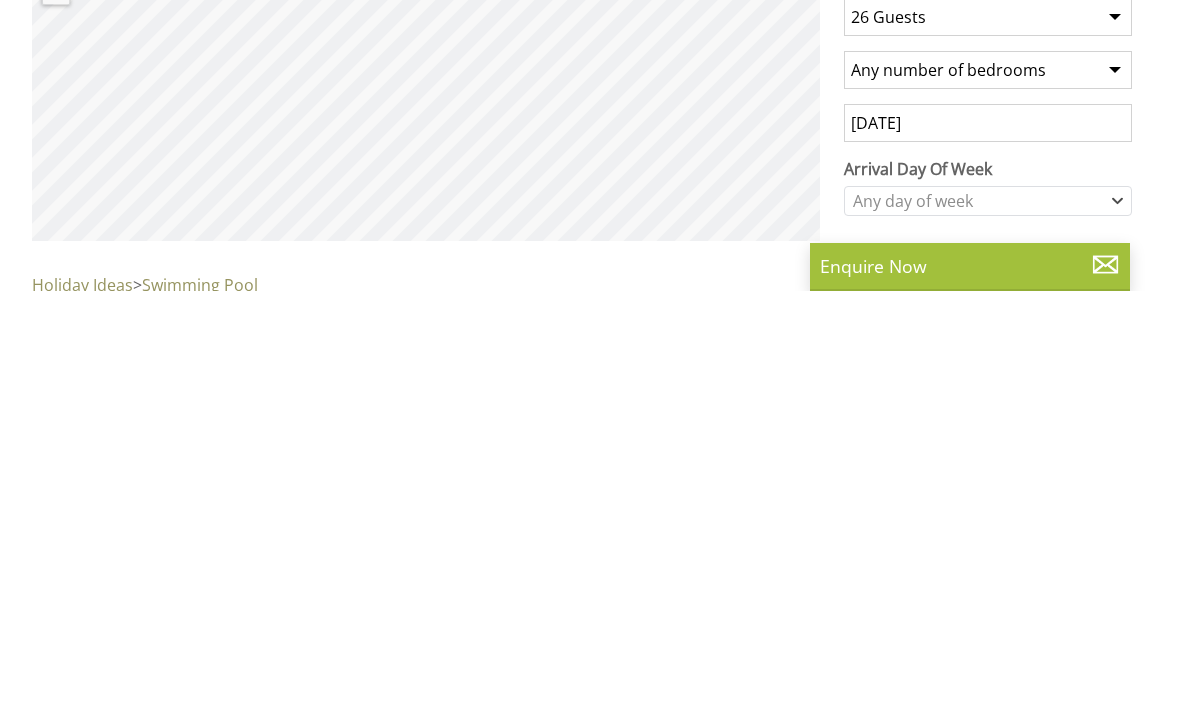 scroll, scrollTop: 848, scrollLeft: 0, axis: vertical 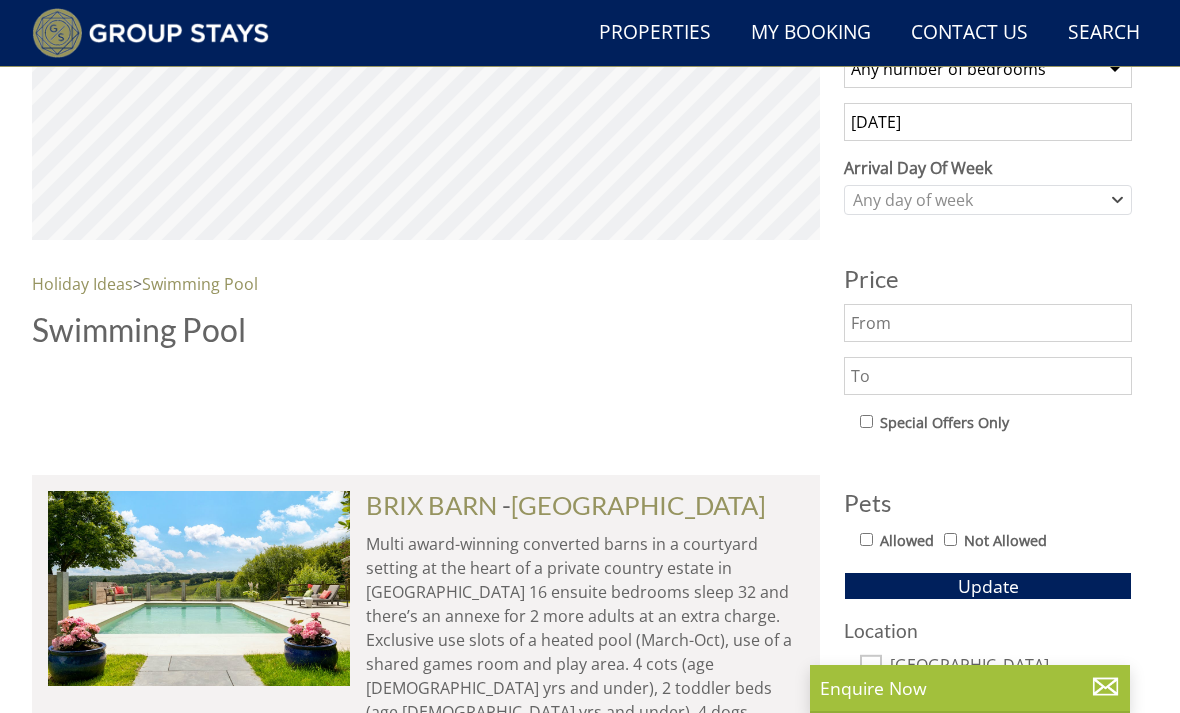click on "[DATE]" at bounding box center (988, 122) 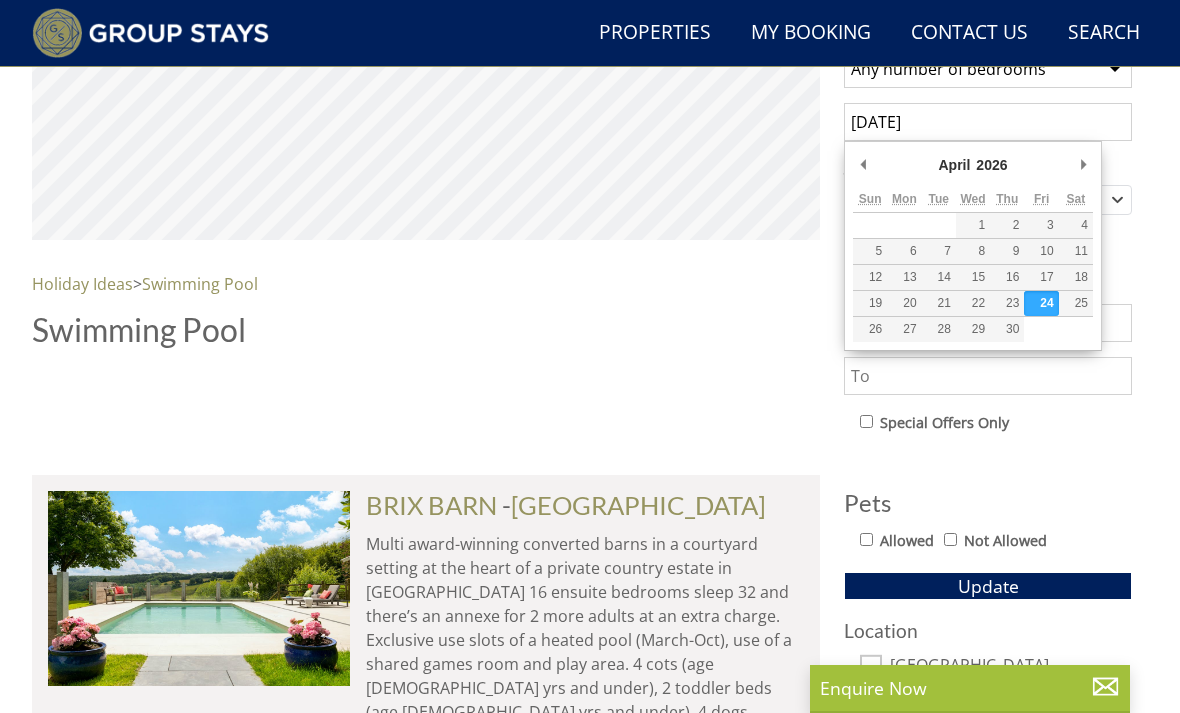 scroll, scrollTop: 847, scrollLeft: 0, axis: vertical 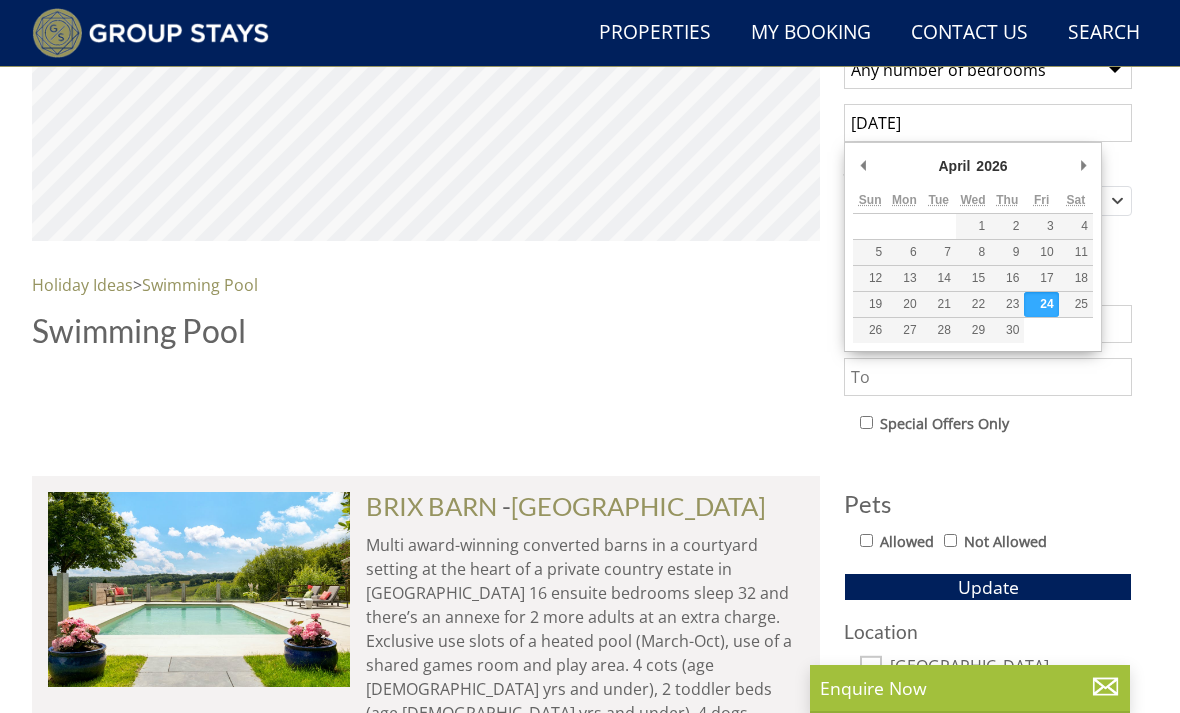 click on "1 Guest
2 Guests
3 Guests
4 Guests
5 Guests
6 Guests
7 Guests
8 Guests
9 Guests
10 Guests
11 Guests
12 Guests
13 Guests
14 Guests
15 Guests
16 Guests
17 Guests
18 Guests
19 Guests
20 Guests
21 Guests
22 Guests
23 Guests
24 Guests
25 Guests
26 Guests
27 Guests
28 Guests
29 Guests
30 Guests
31 Guests
32 Guests
Any number of bedrooms
4 Bedrooms
5 Bedrooms
6 Bedrooms
7 Bedrooms
8 Bedrooms
9 Bedrooms
10 Bedrooms
11 Bedrooms
12 Bedrooms
13 Bedrooms
14 Bedrooms
15 Bedrooms
16 Bedrooms
[DATE]
Arrival Day Of Week
[DATE]
[DATE]
[DATE]
[DATE]
[DATE]
[DATE]
[DATE] Any day of week
Price Pets" at bounding box center (988, 443) 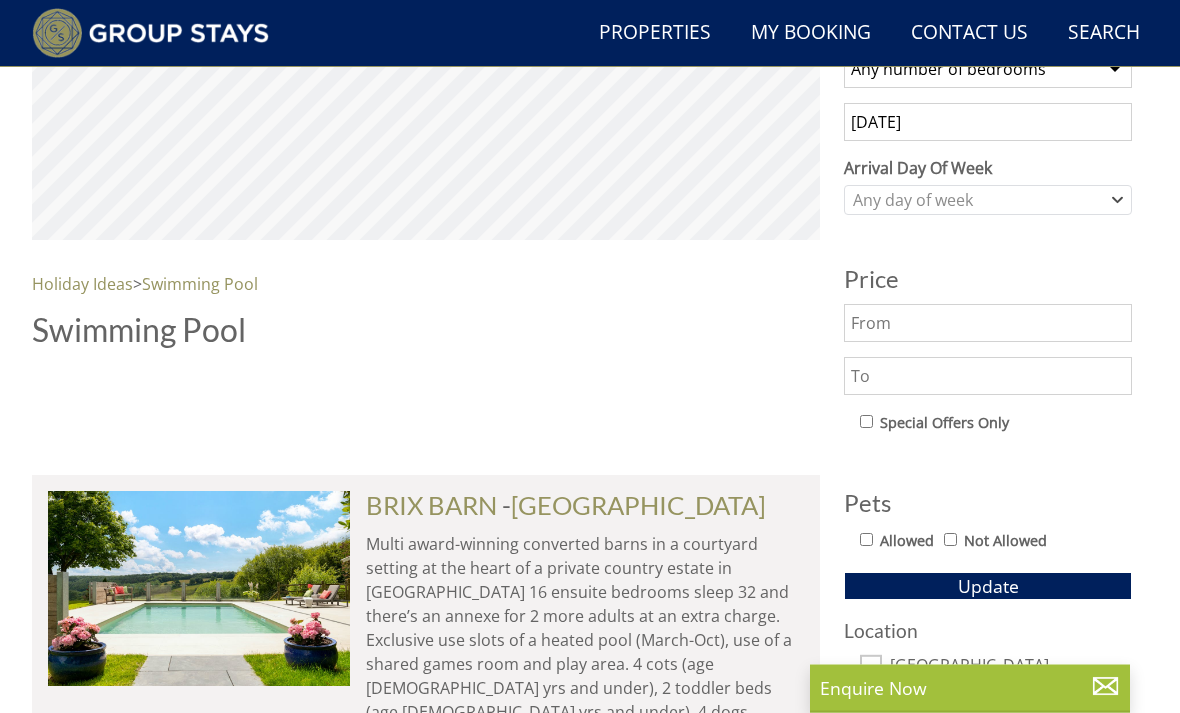 click at bounding box center [988, 324] 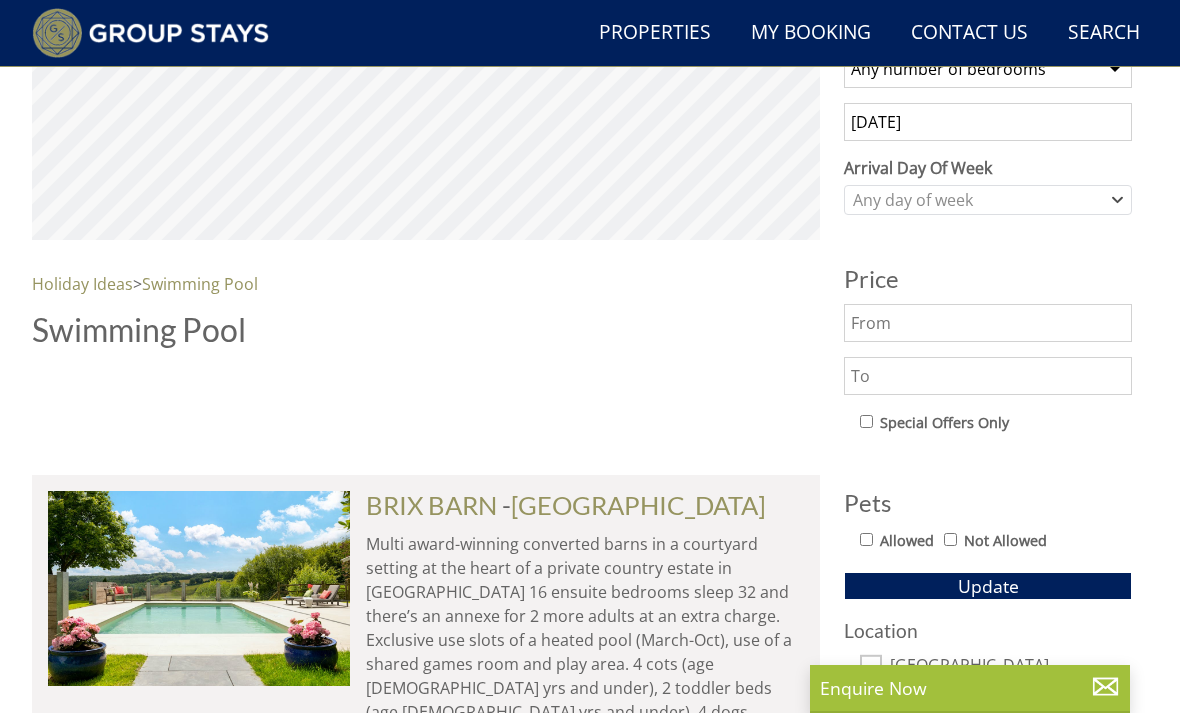 scroll, scrollTop: 847, scrollLeft: 0, axis: vertical 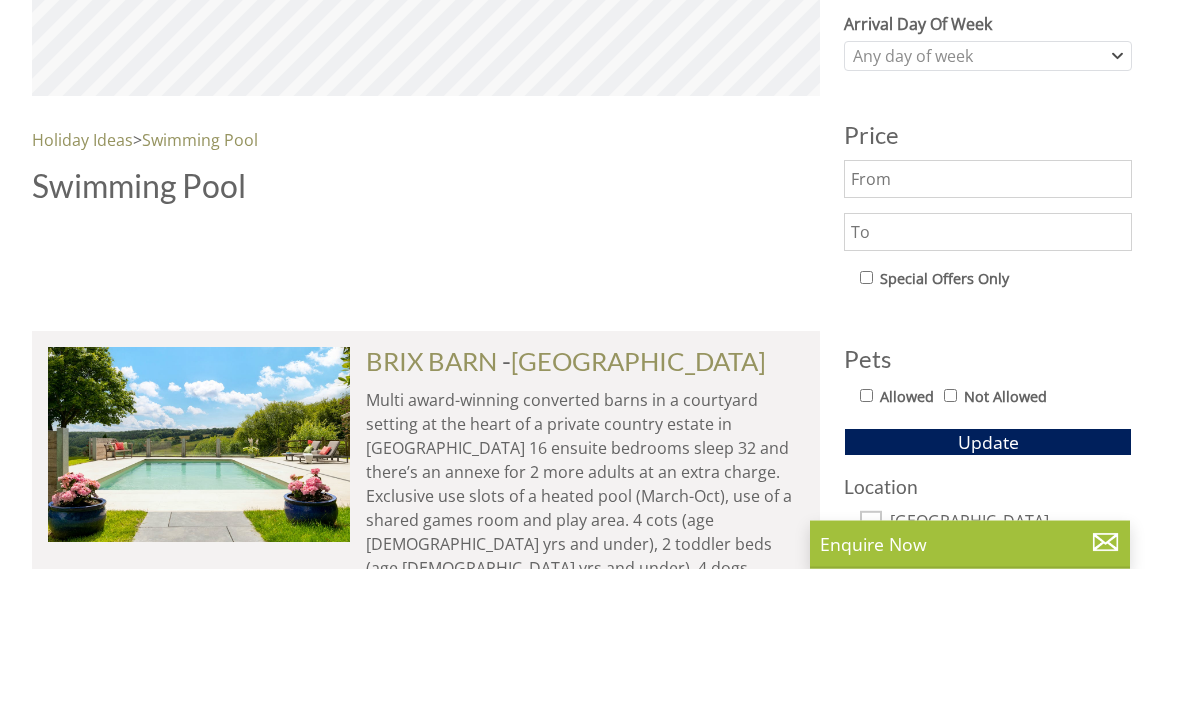type on "1" 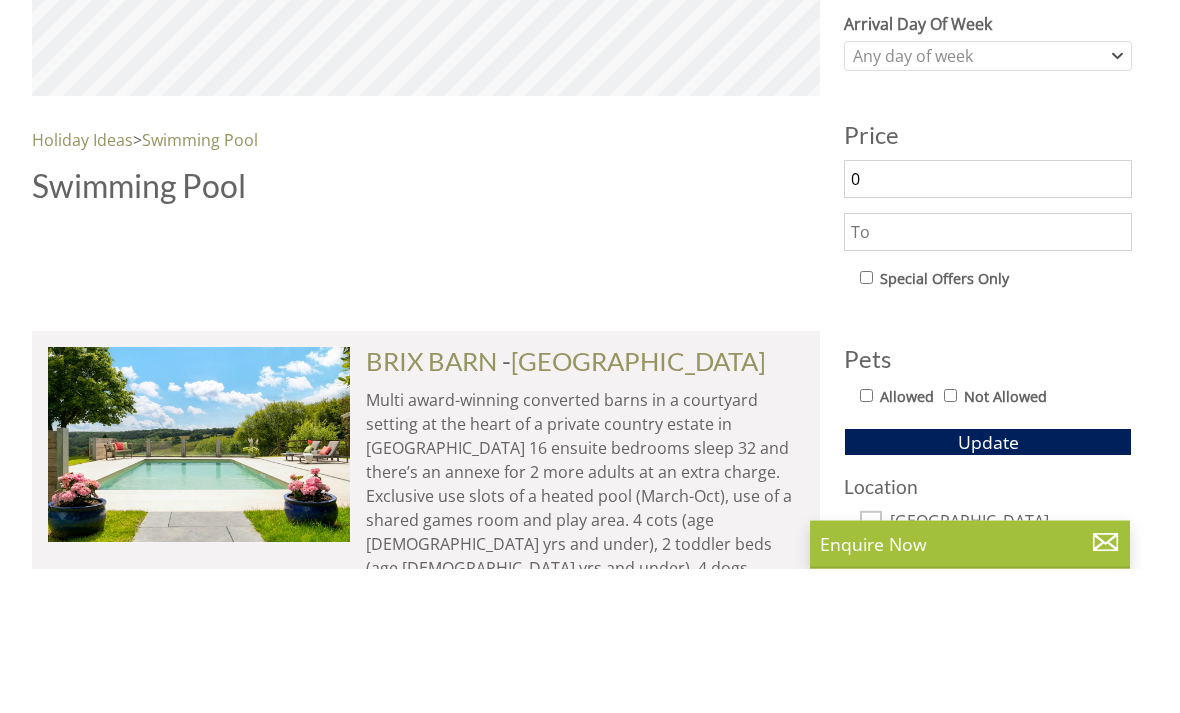 type on "0" 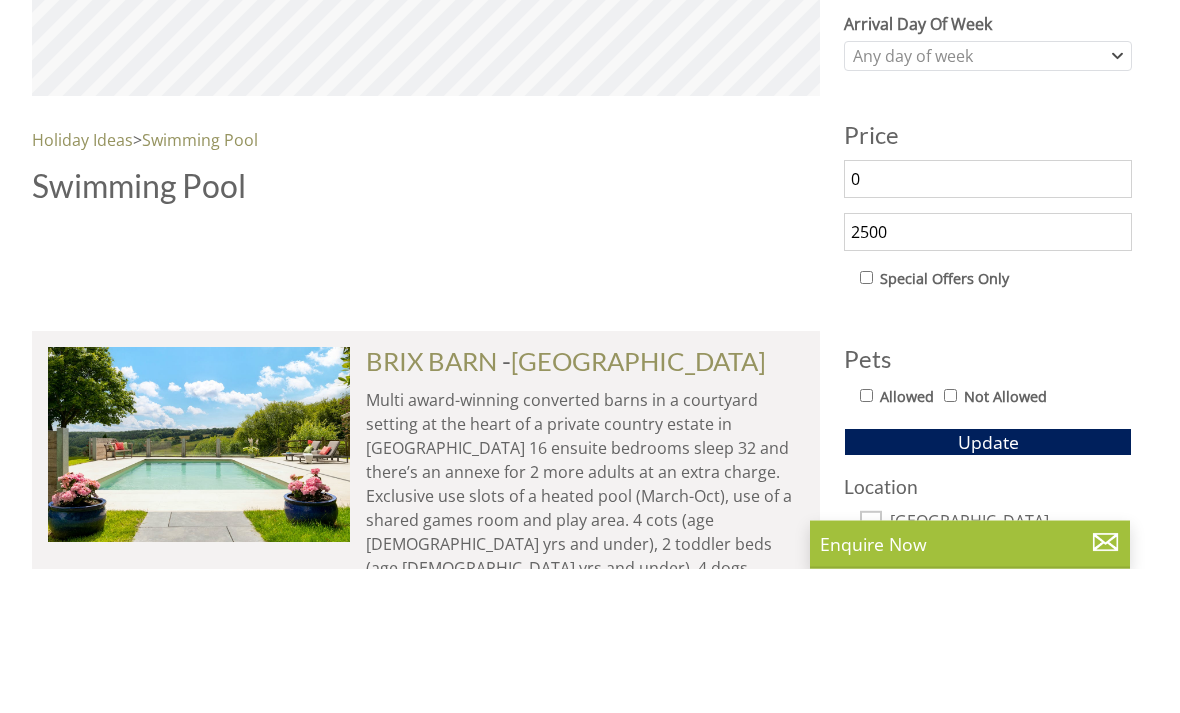 type on "2500" 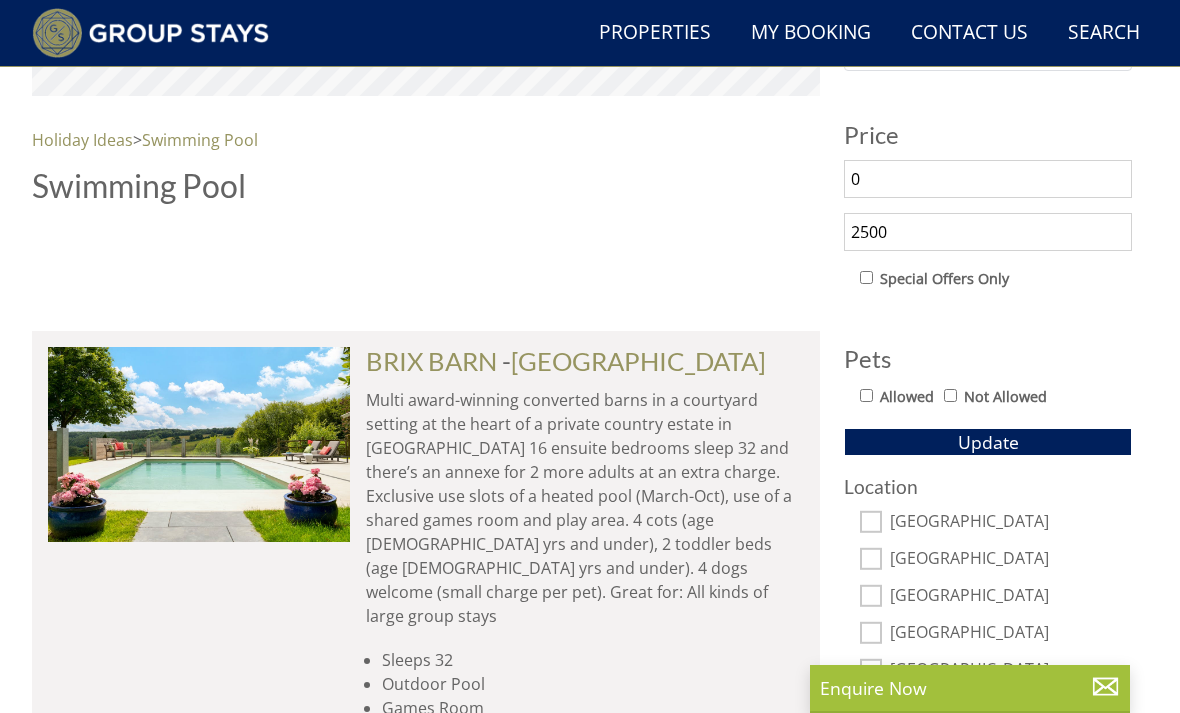 click on "Allowed" at bounding box center [907, 397] 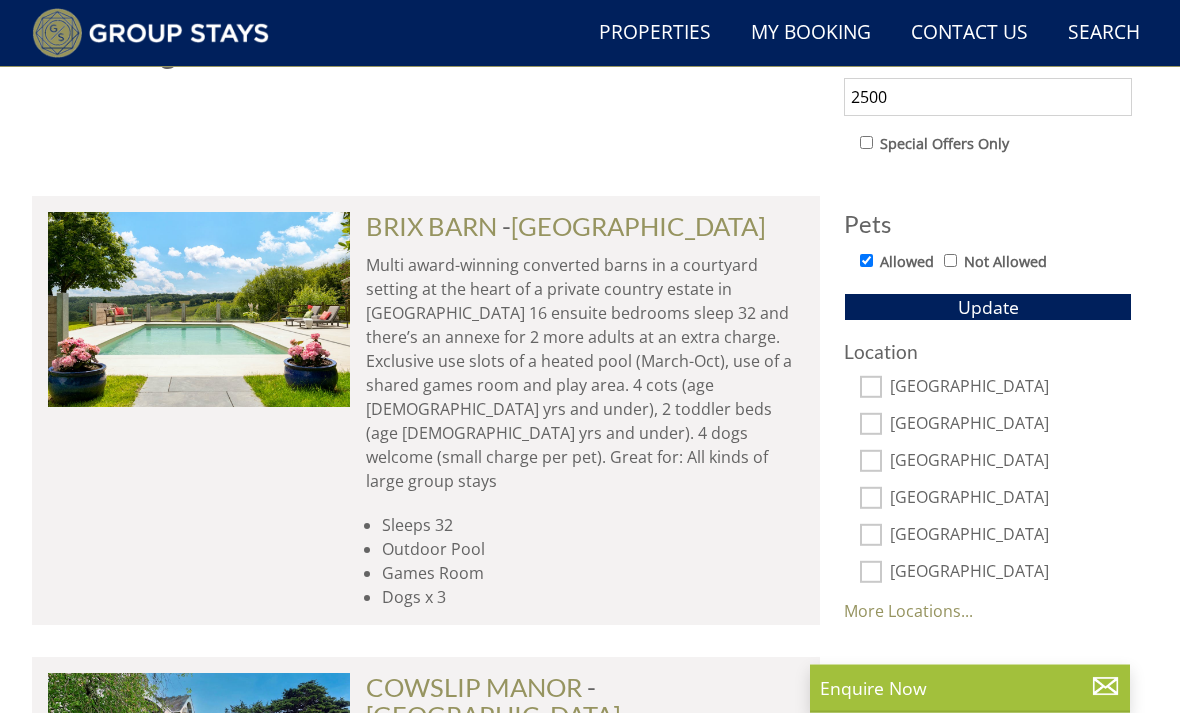 scroll, scrollTop: 1135, scrollLeft: 0, axis: vertical 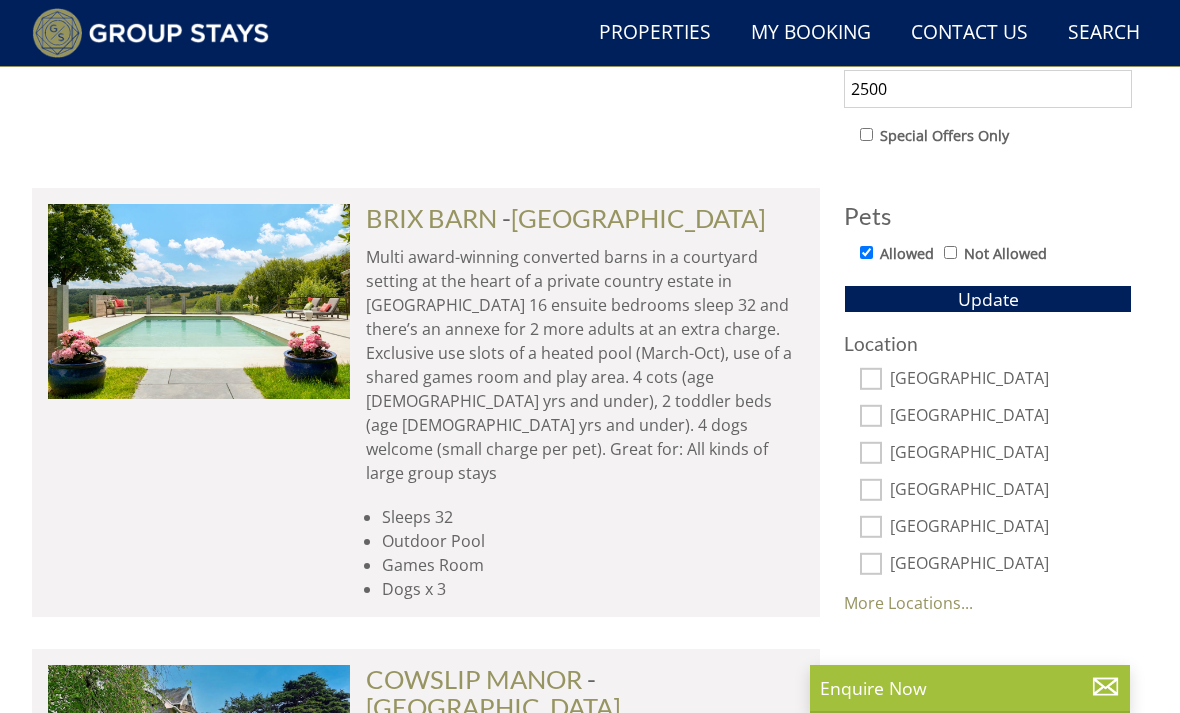 click on "More Locations..." at bounding box center [908, 603] 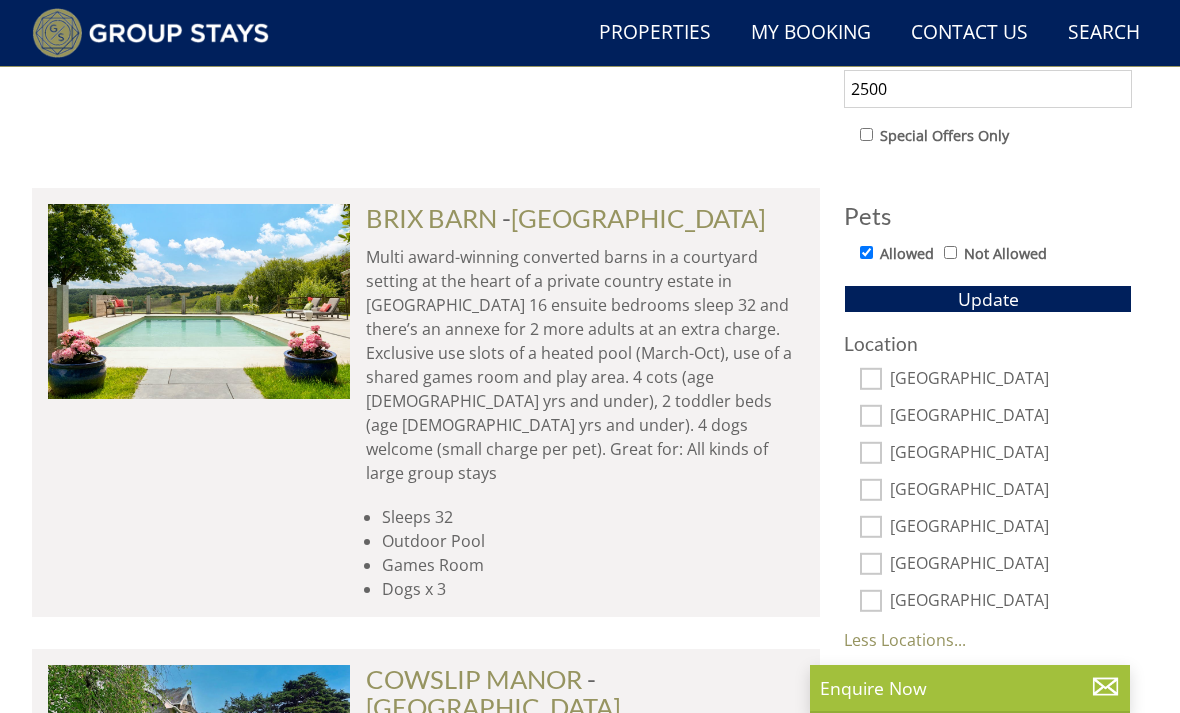 click on "[GEOGRAPHIC_DATA]" at bounding box center (871, 379) 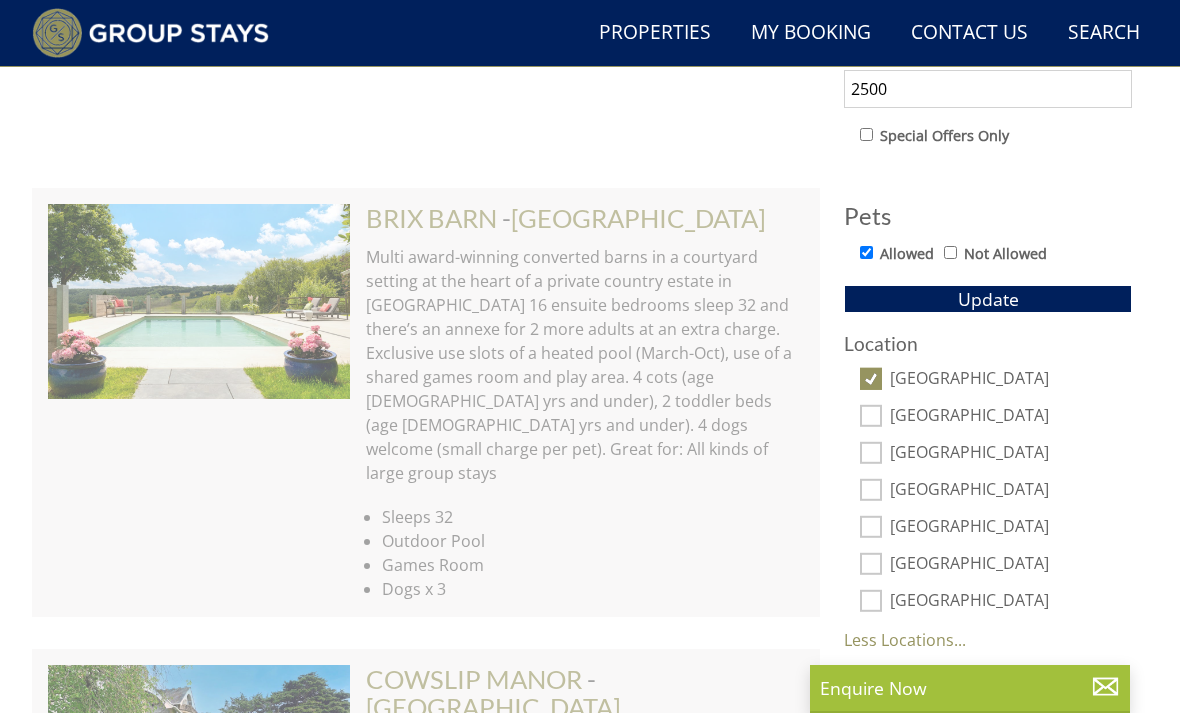 click on "[GEOGRAPHIC_DATA]" at bounding box center (871, 416) 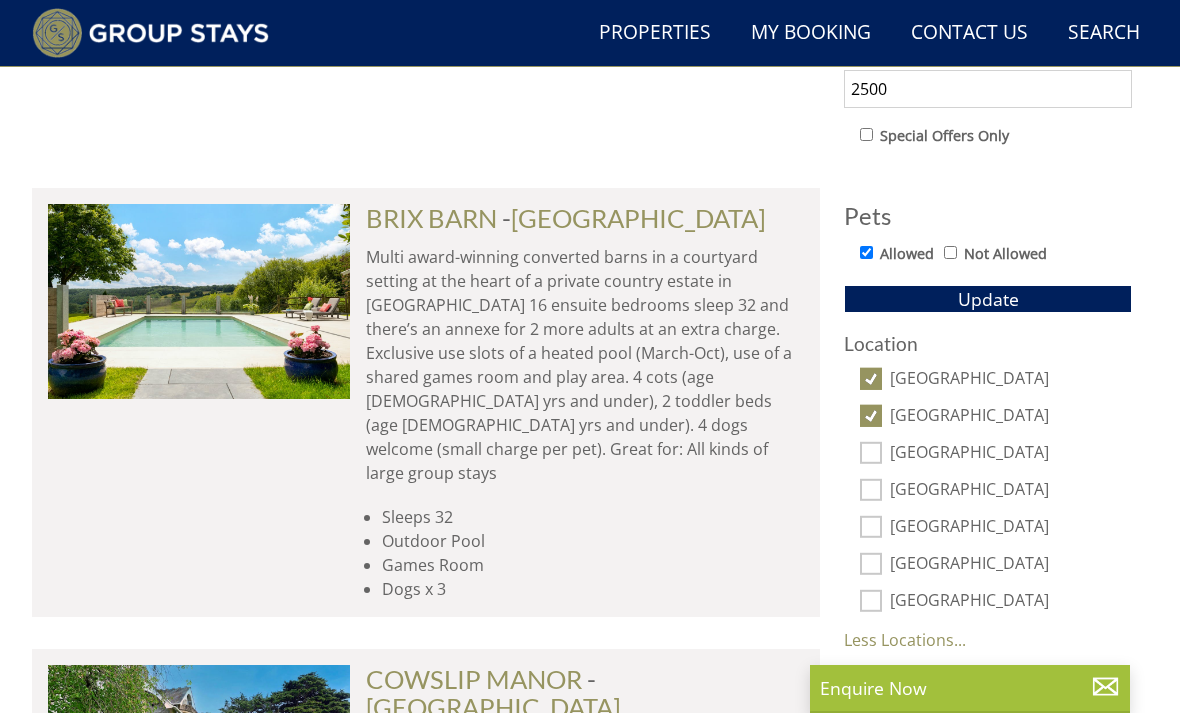 click on "[GEOGRAPHIC_DATA]" at bounding box center (871, 453) 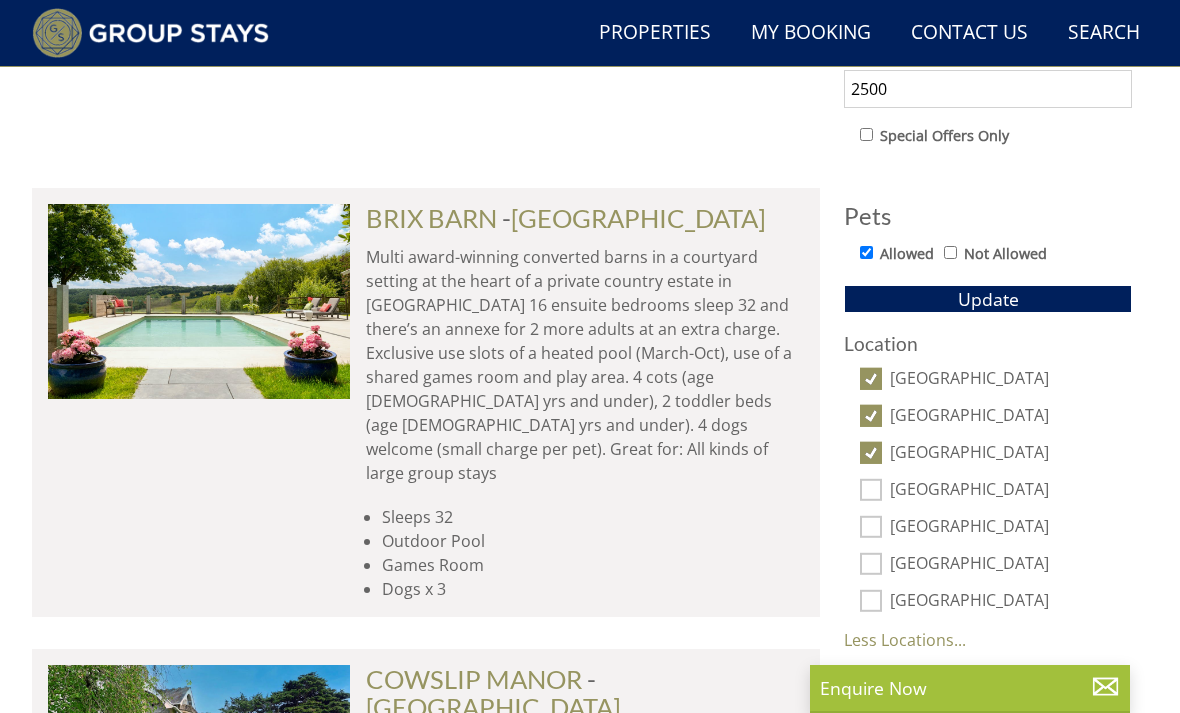 click on "[GEOGRAPHIC_DATA]" at bounding box center (871, 490) 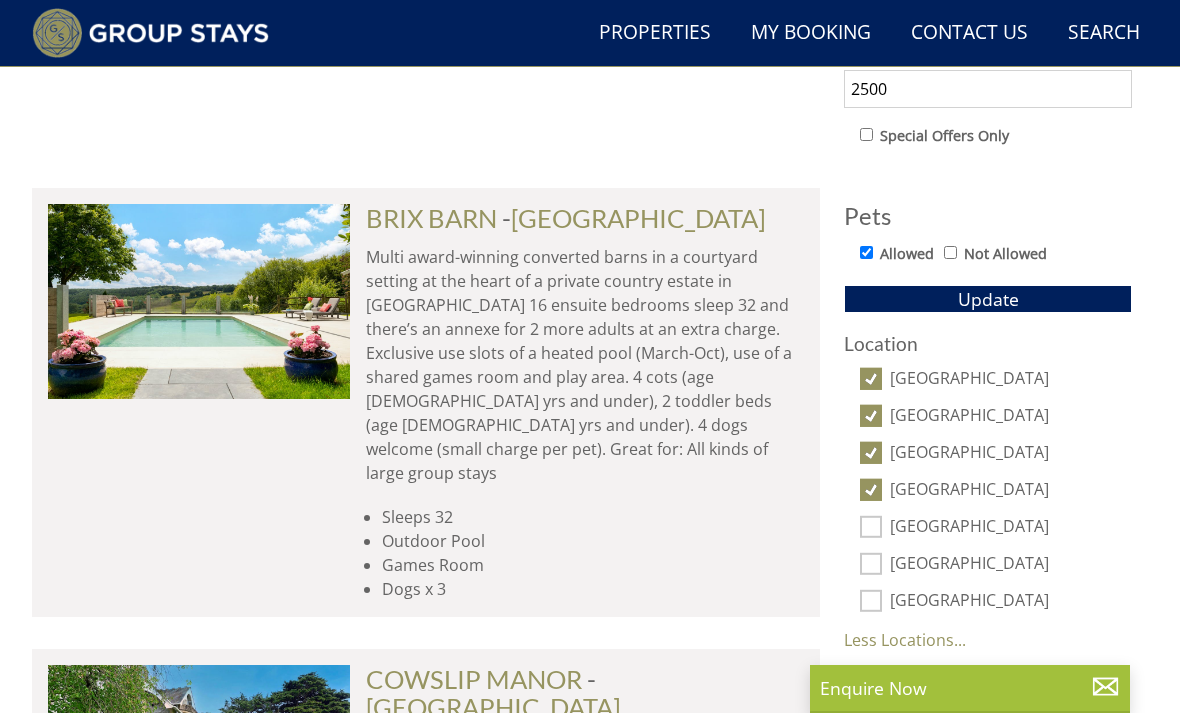 click on "[GEOGRAPHIC_DATA]" at bounding box center [871, 490] 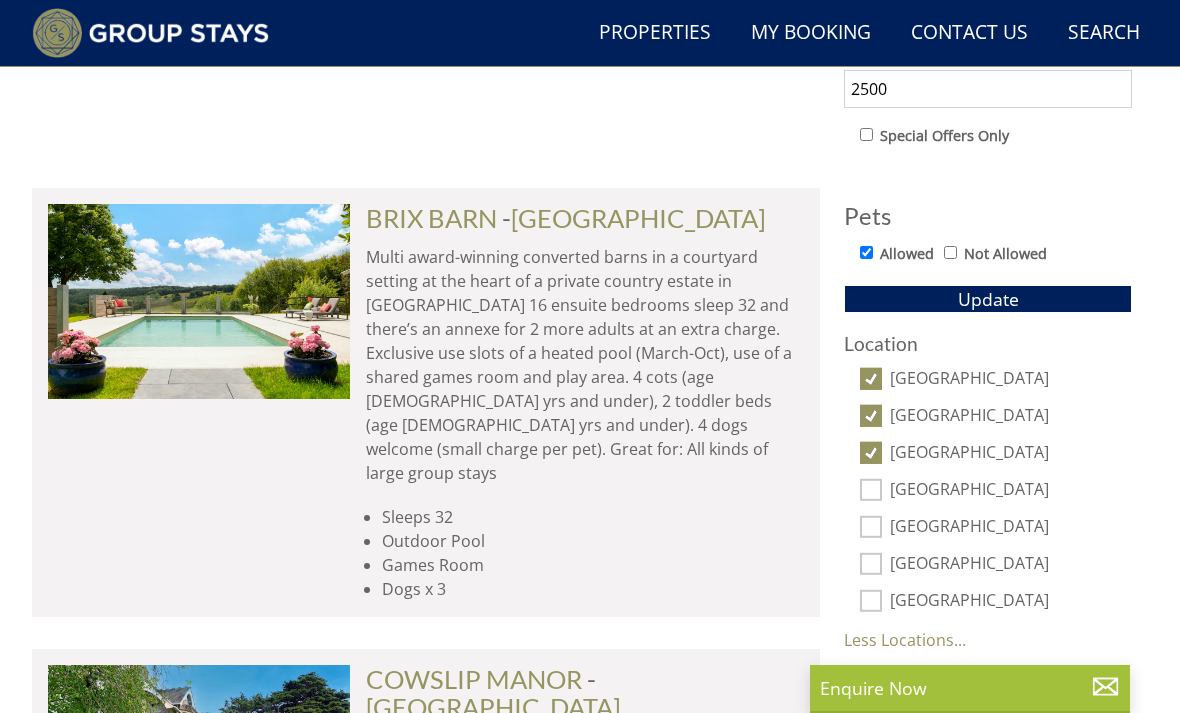 click on "[GEOGRAPHIC_DATA]" at bounding box center (871, 453) 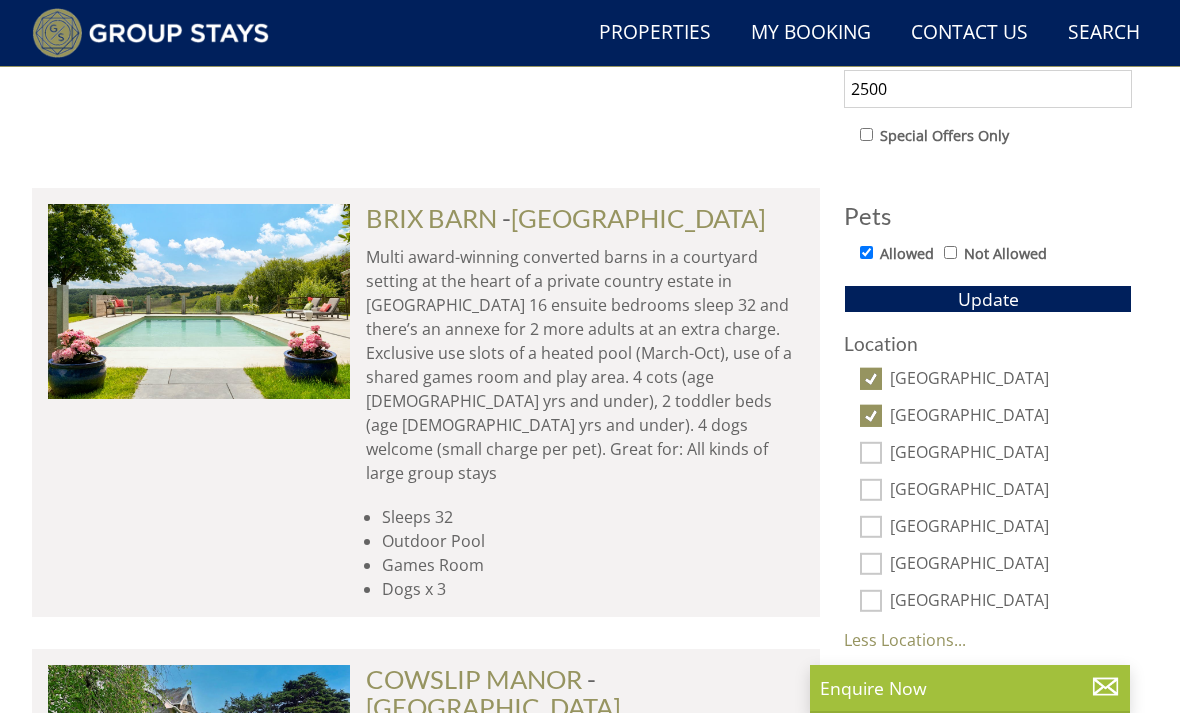 click on "[GEOGRAPHIC_DATA]" at bounding box center [871, 453] 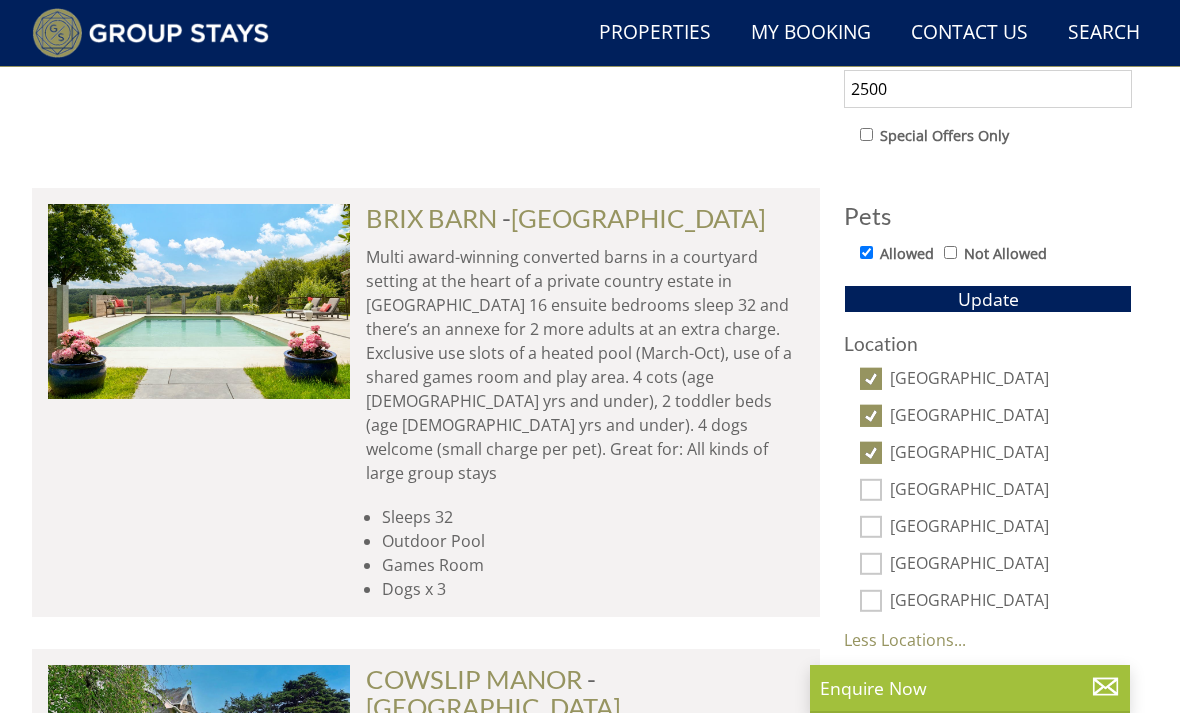 click on "[GEOGRAPHIC_DATA]" at bounding box center [871, 379] 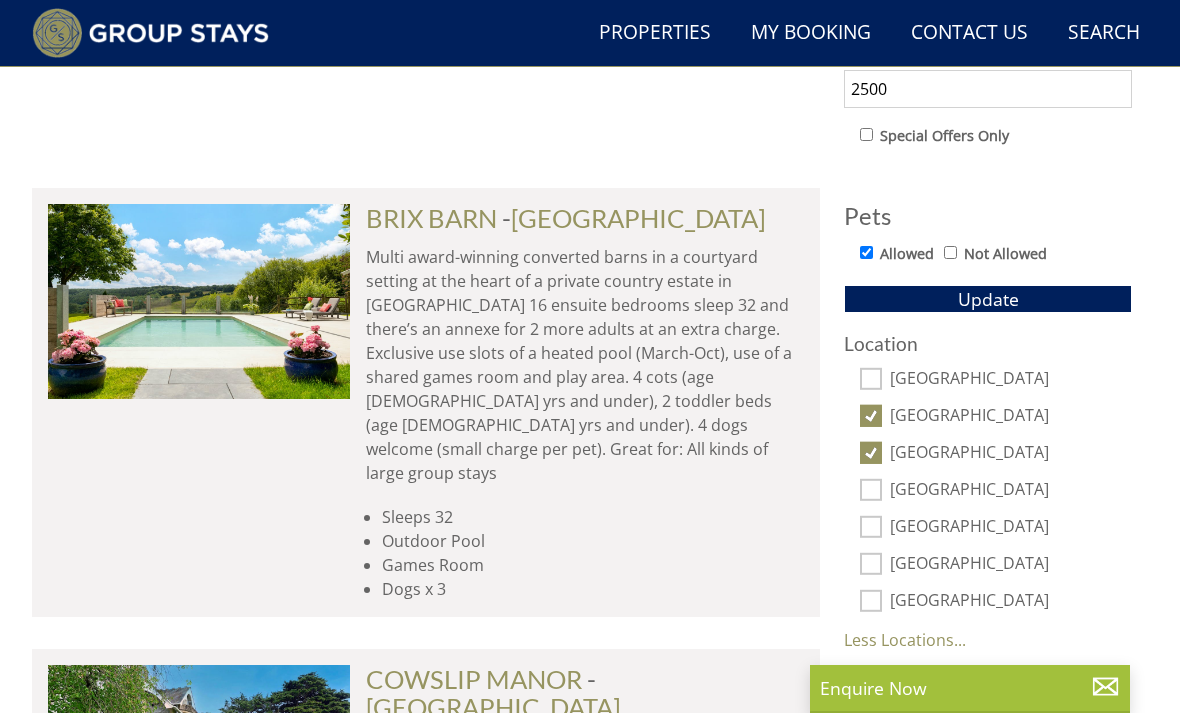 click on "[GEOGRAPHIC_DATA]" at bounding box center (871, 416) 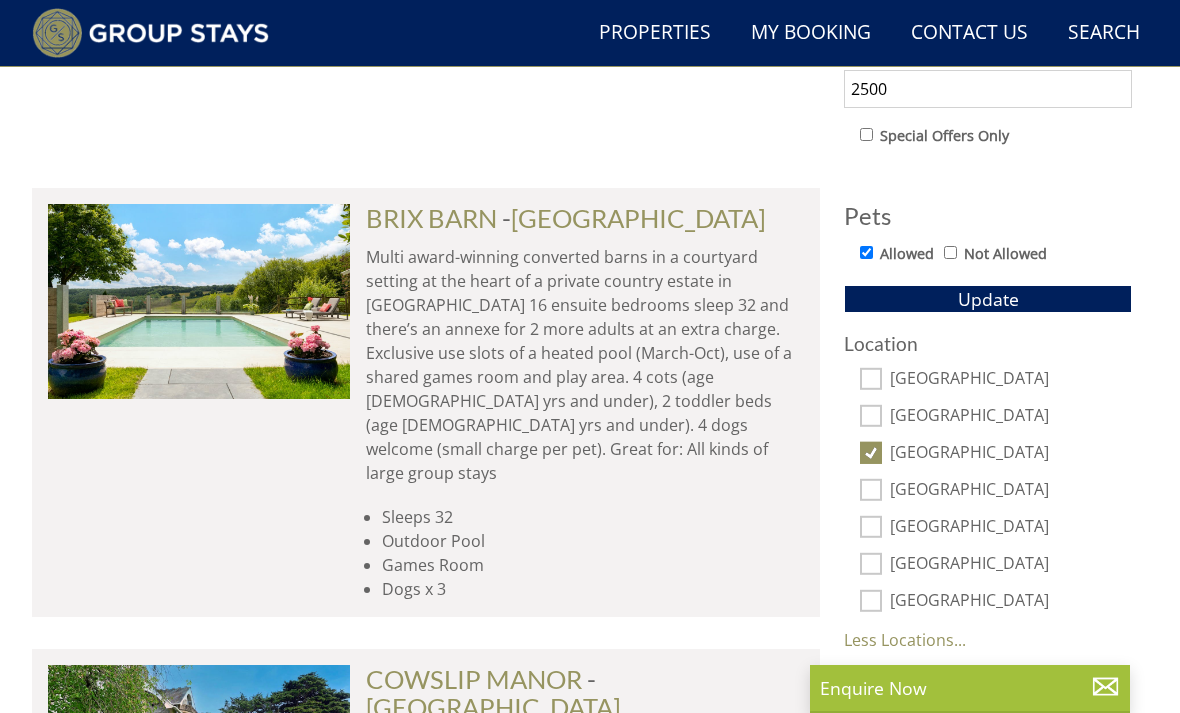 click on "[GEOGRAPHIC_DATA]" at bounding box center (871, 453) 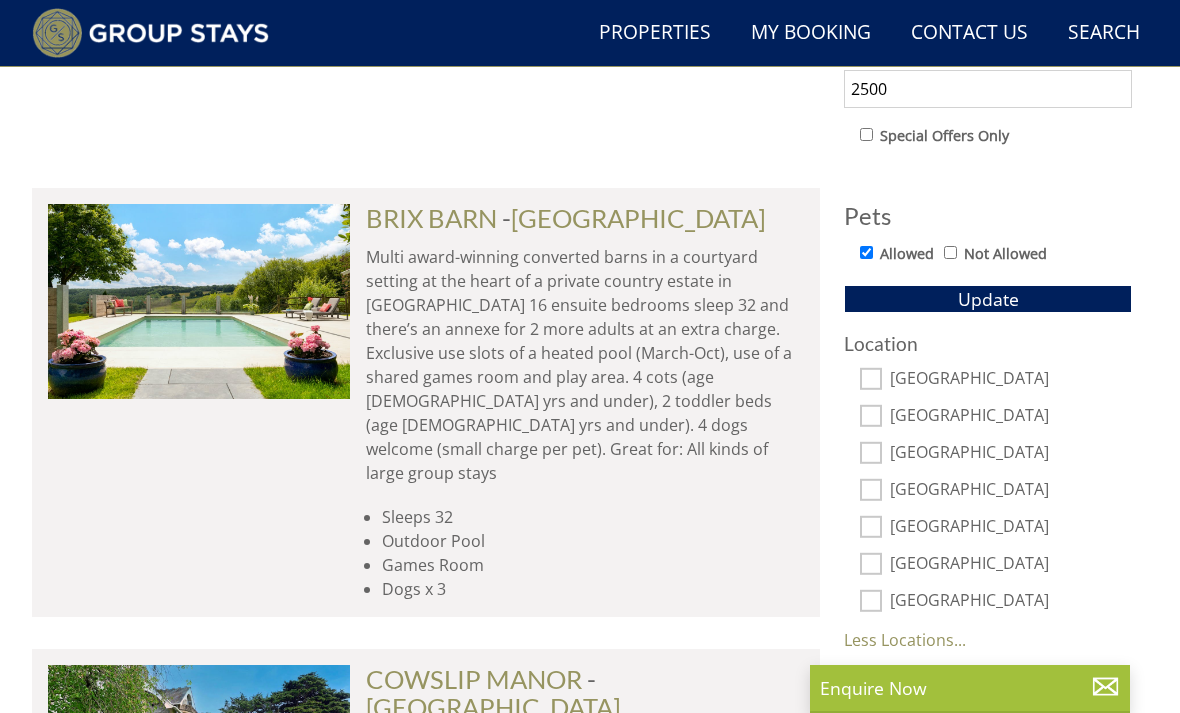 click on "Update" at bounding box center (988, 299) 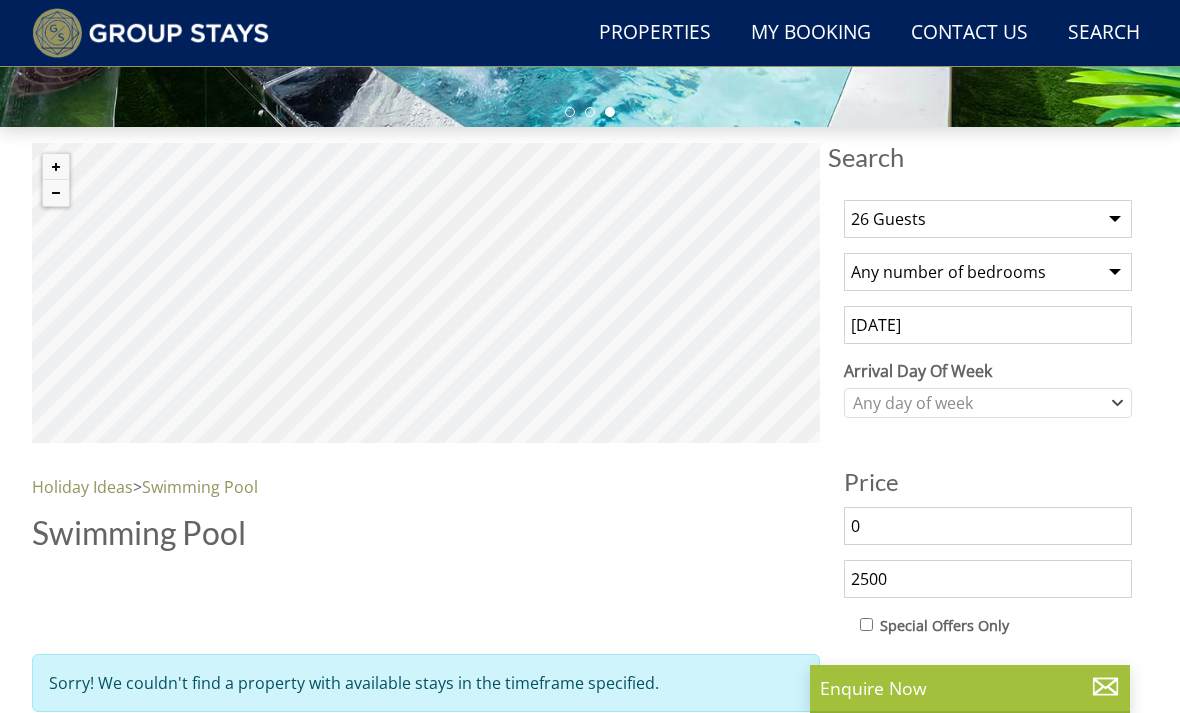 scroll, scrollTop: 643, scrollLeft: 0, axis: vertical 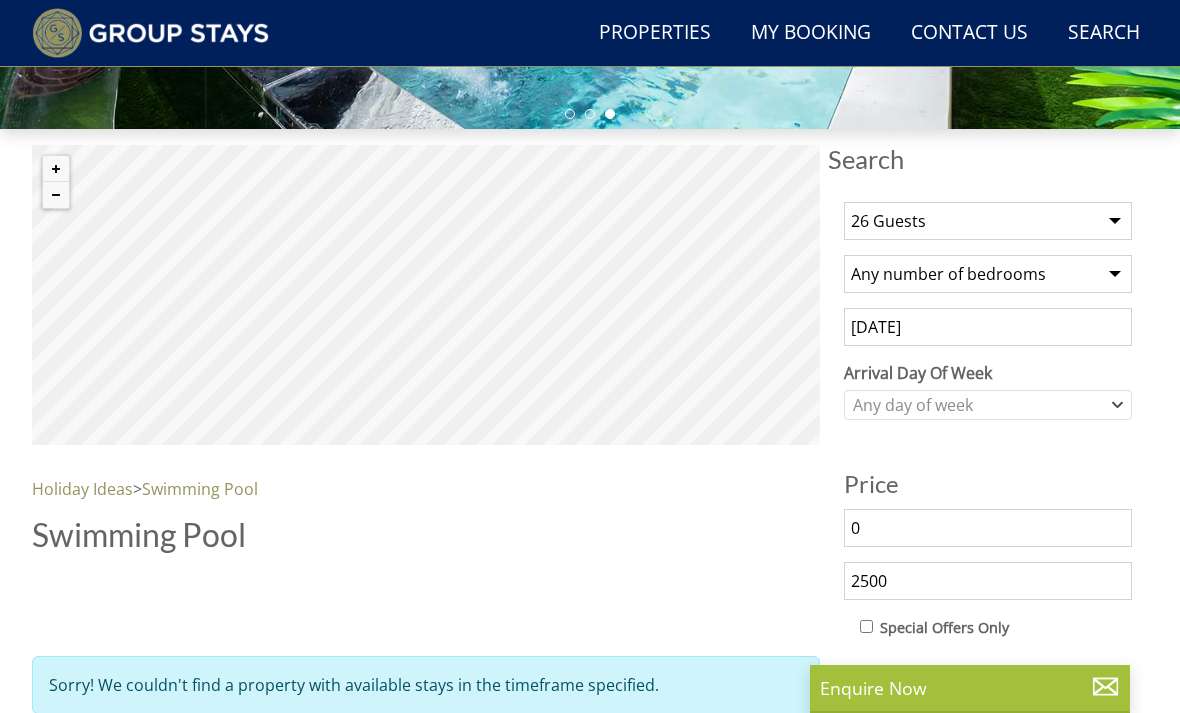 click on "[DATE]" at bounding box center [988, 327] 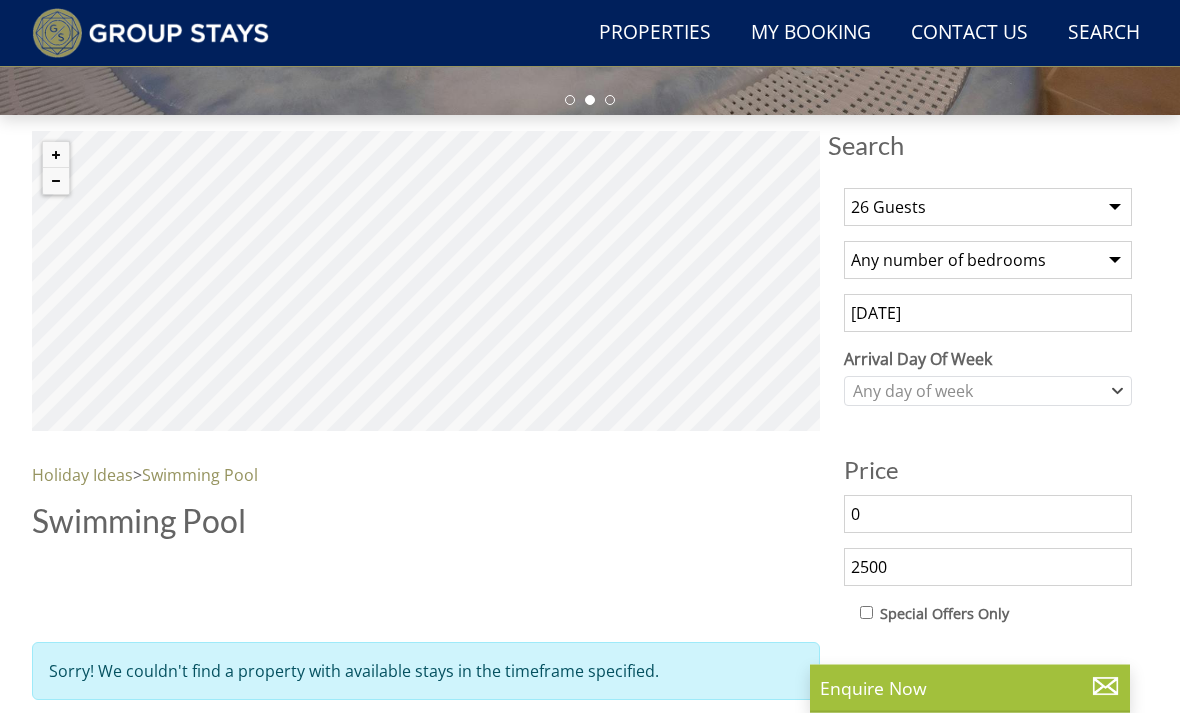 scroll, scrollTop: 670, scrollLeft: 0, axis: vertical 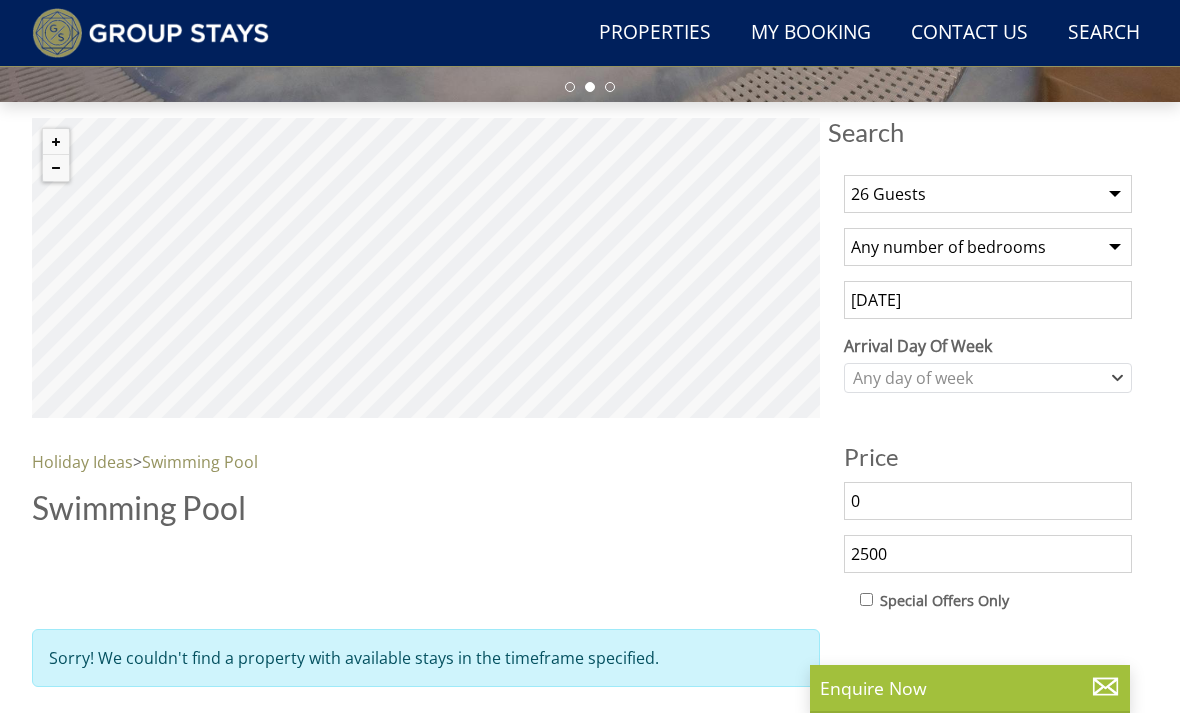 click on "[DATE]" at bounding box center (988, 300) 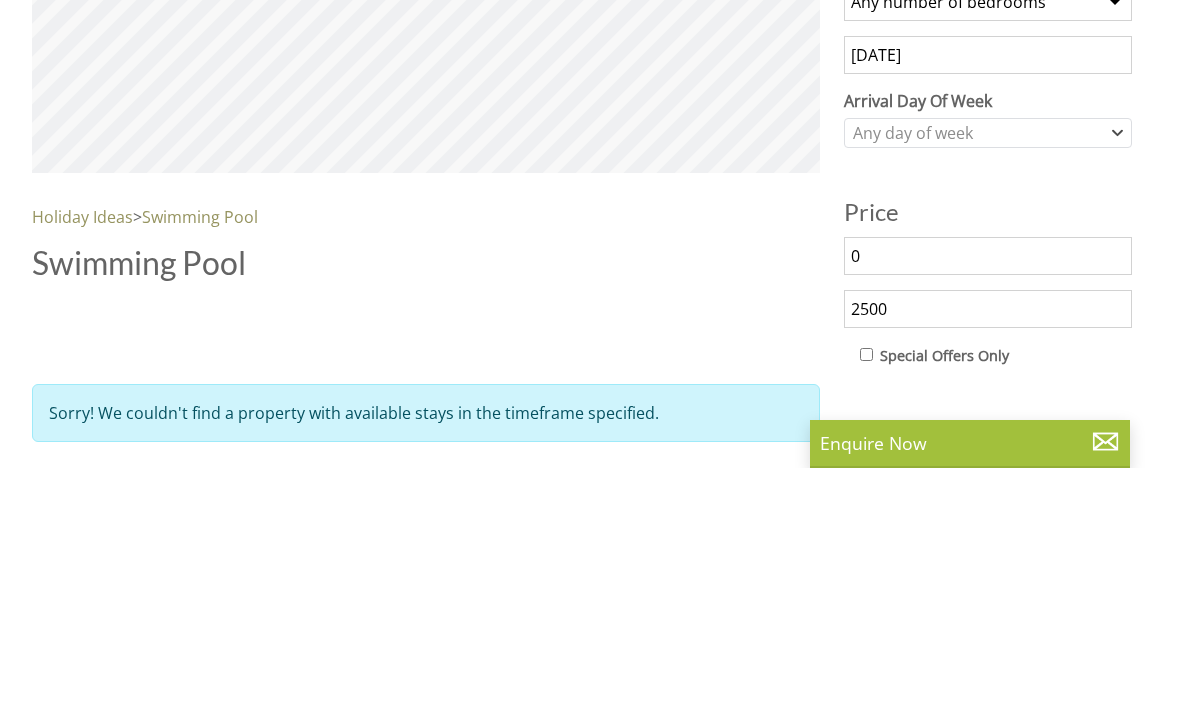 scroll, scrollTop: 915, scrollLeft: 0, axis: vertical 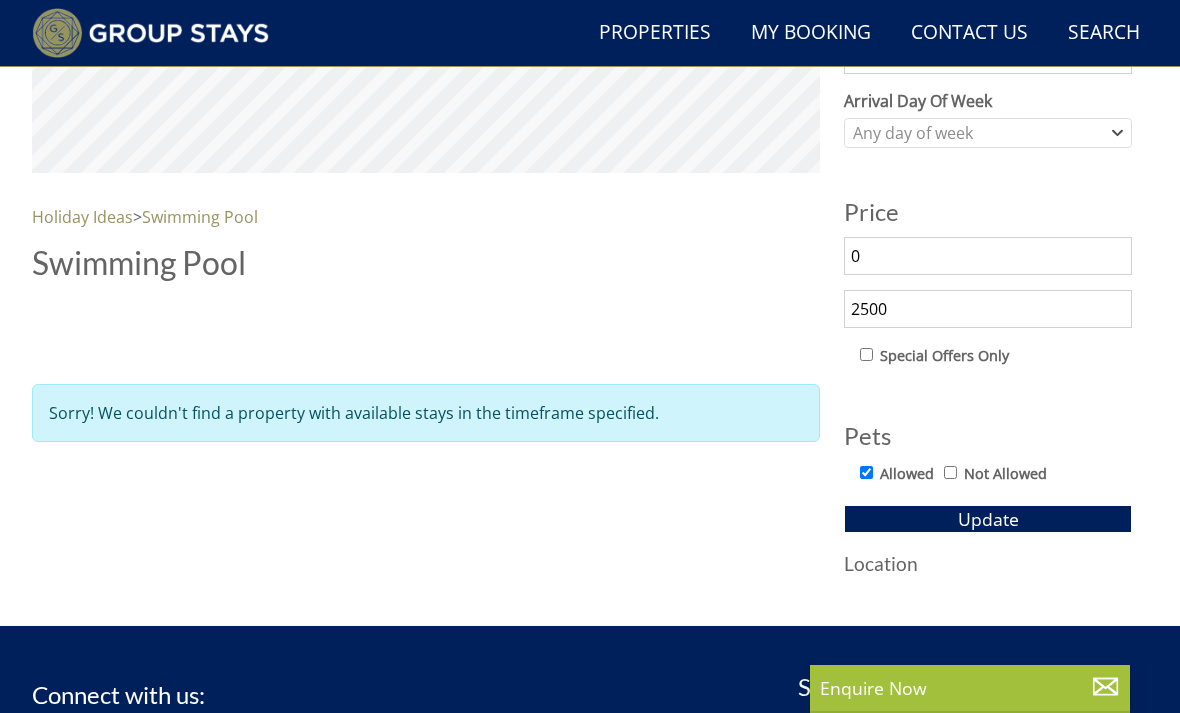 click on "Search  Check Availability" at bounding box center [1104, 33] 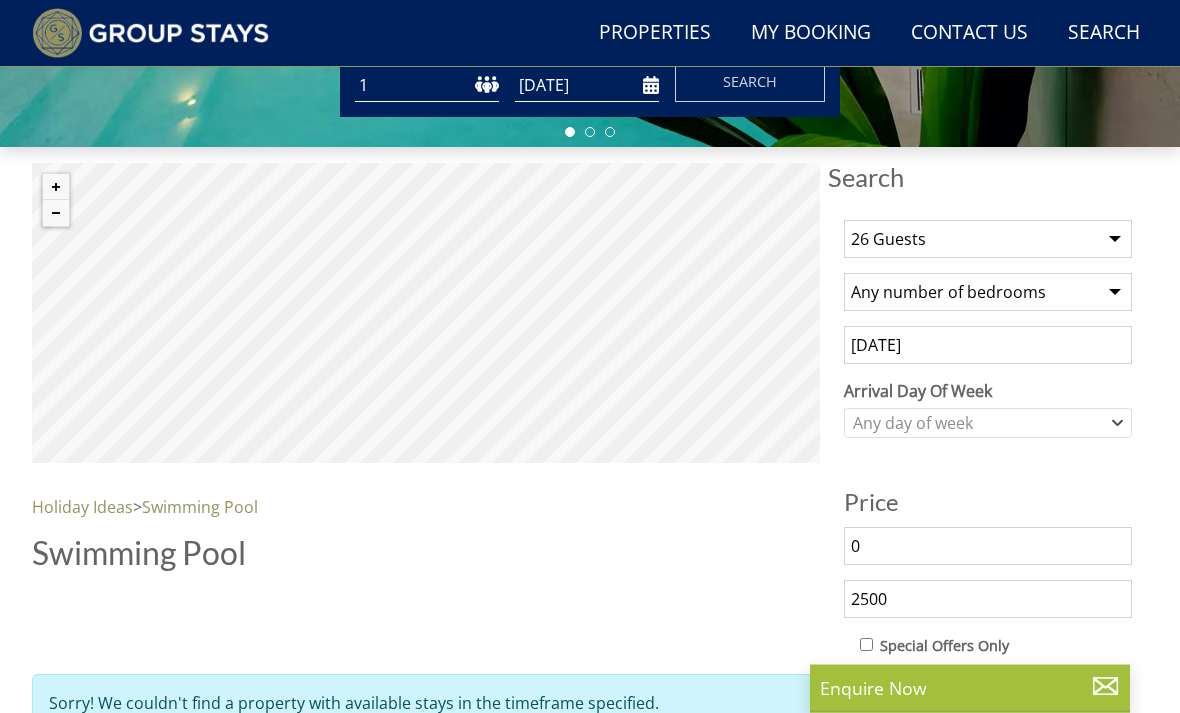 scroll, scrollTop: 613, scrollLeft: 0, axis: vertical 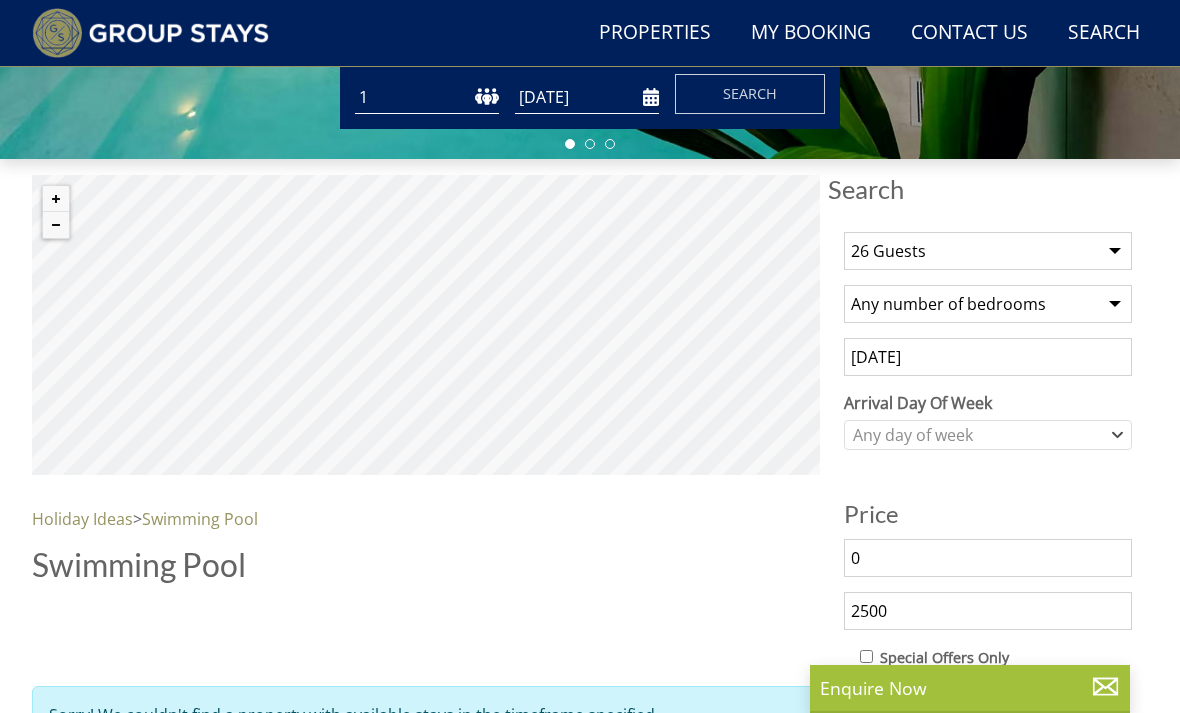 click on "[DATE]" at bounding box center (988, 357) 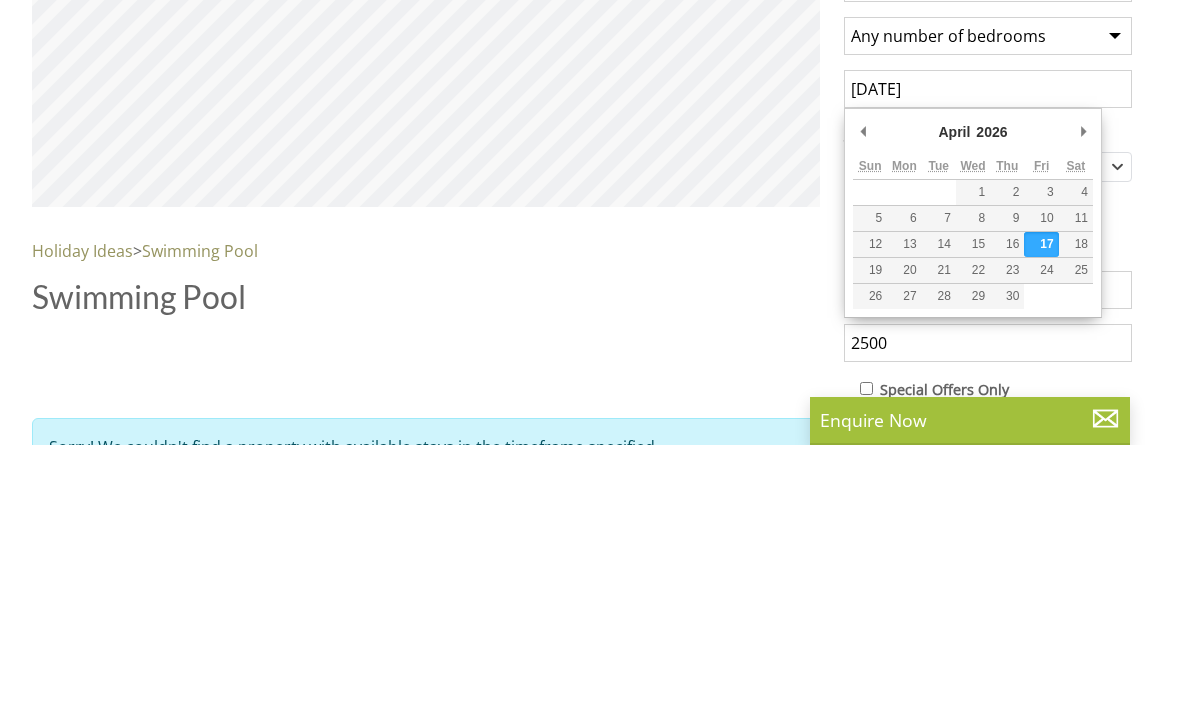 scroll, scrollTop: 881, scrollLeft: 0, axis: vertical 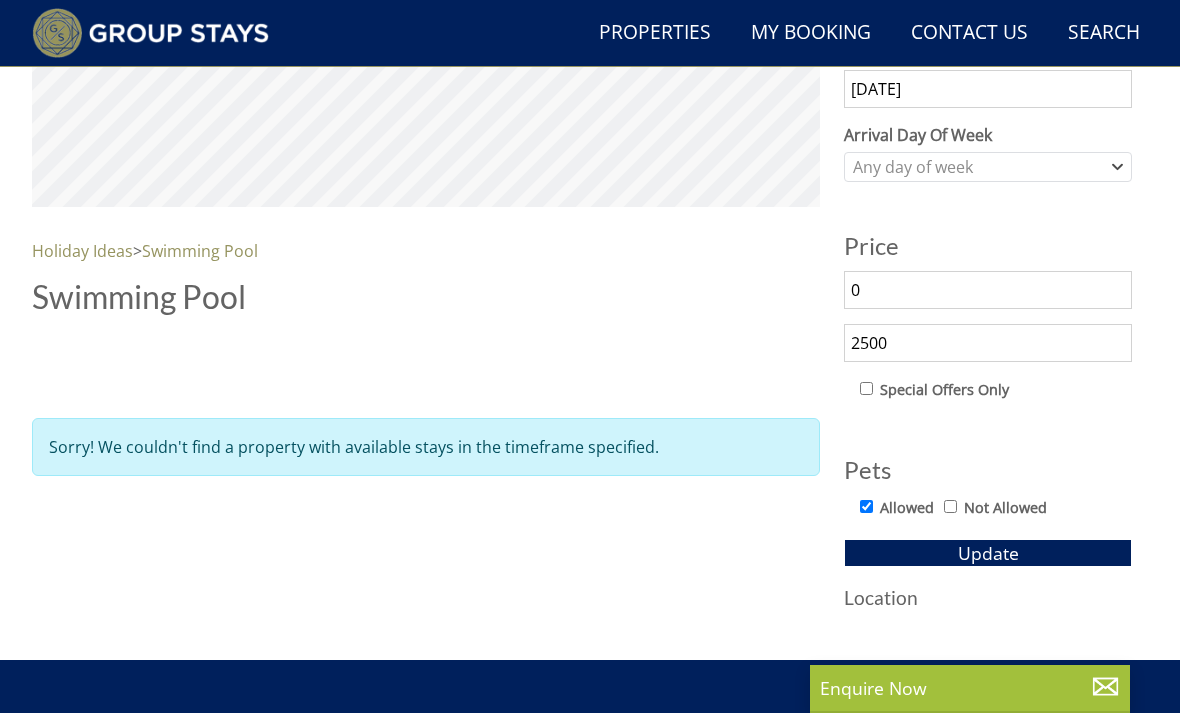 click on "[DATE]" at bounding box center (988, 89) 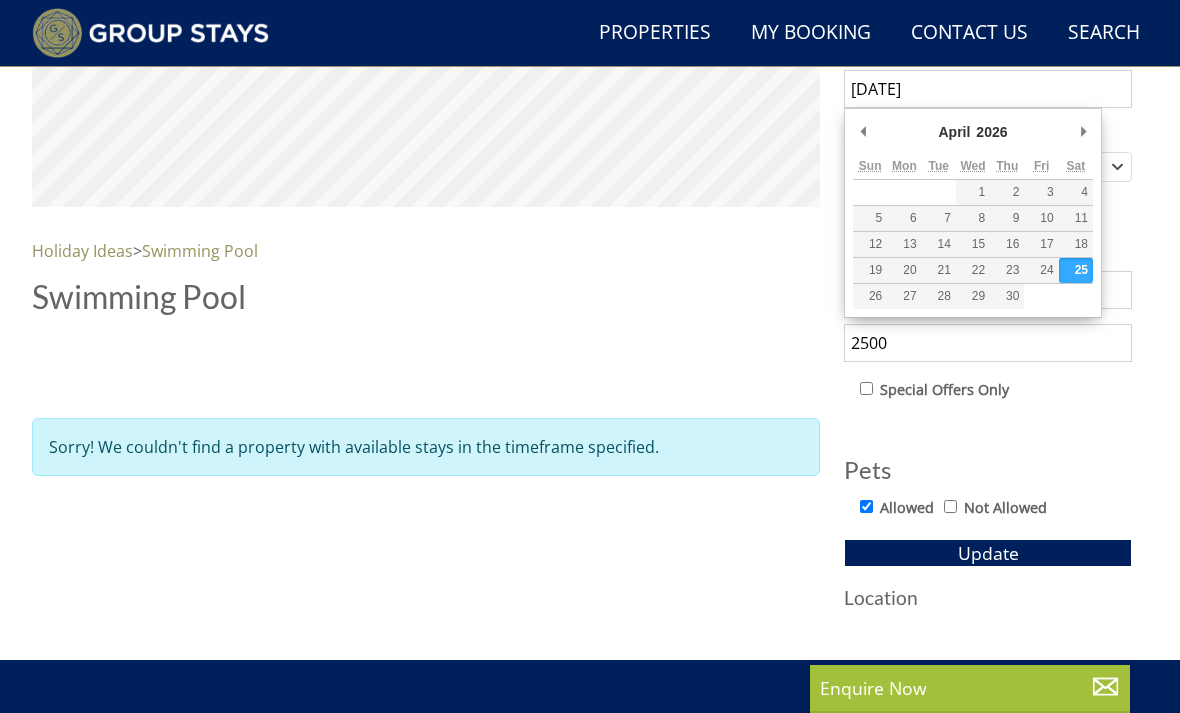 type on "[DATE]" 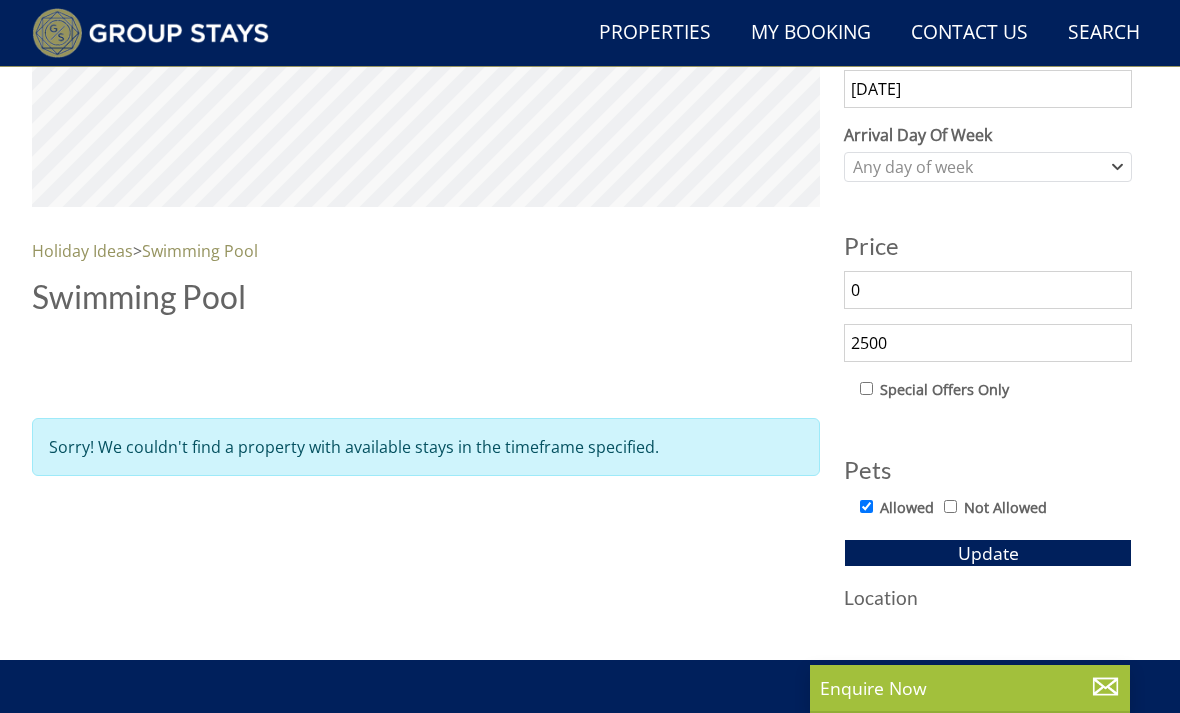 click on "0" at bounding box center (988, 290) 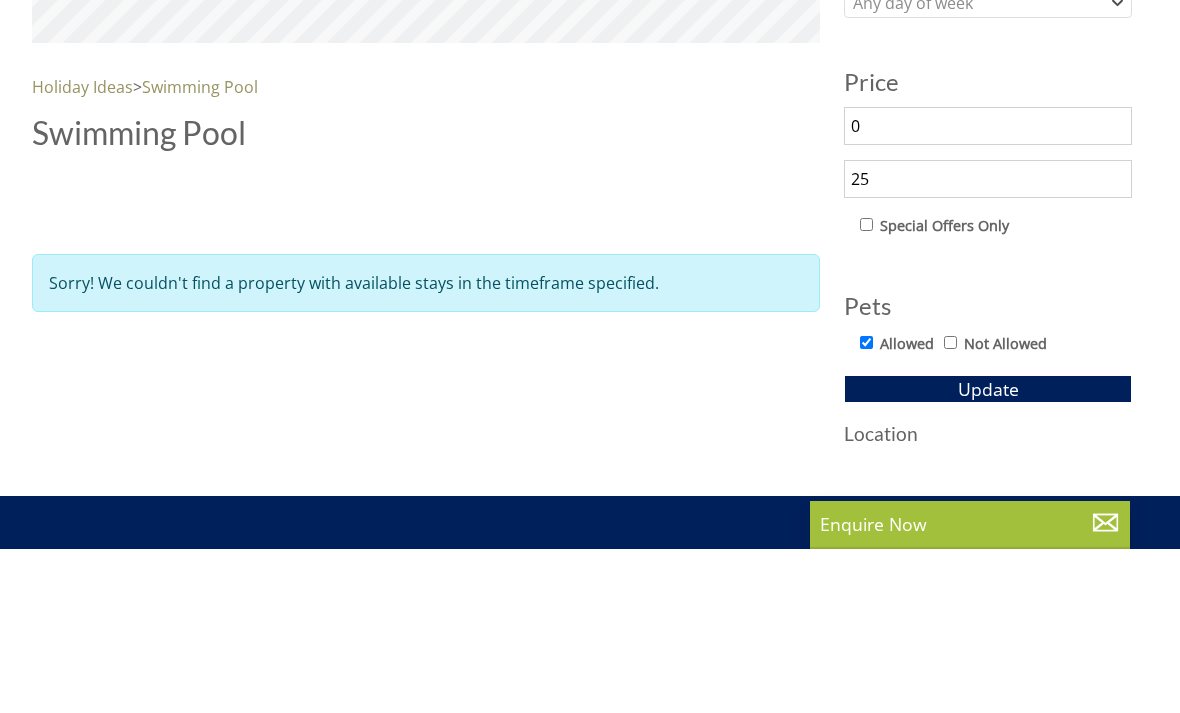 type on "2" 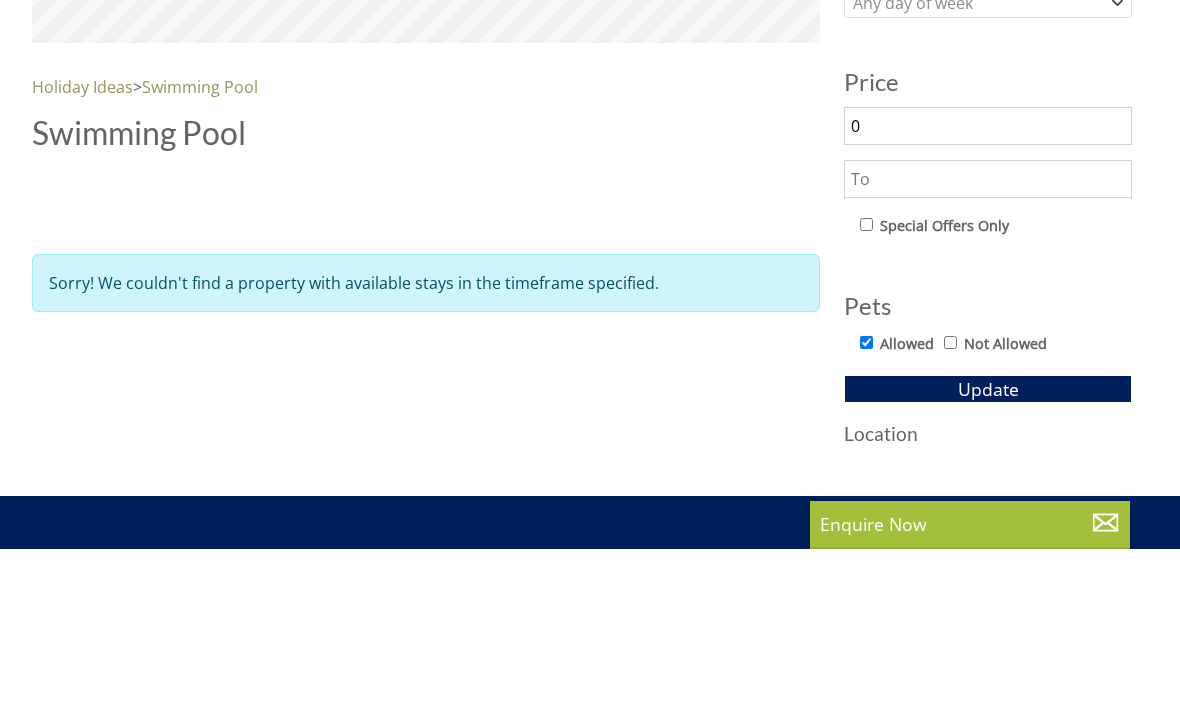 type 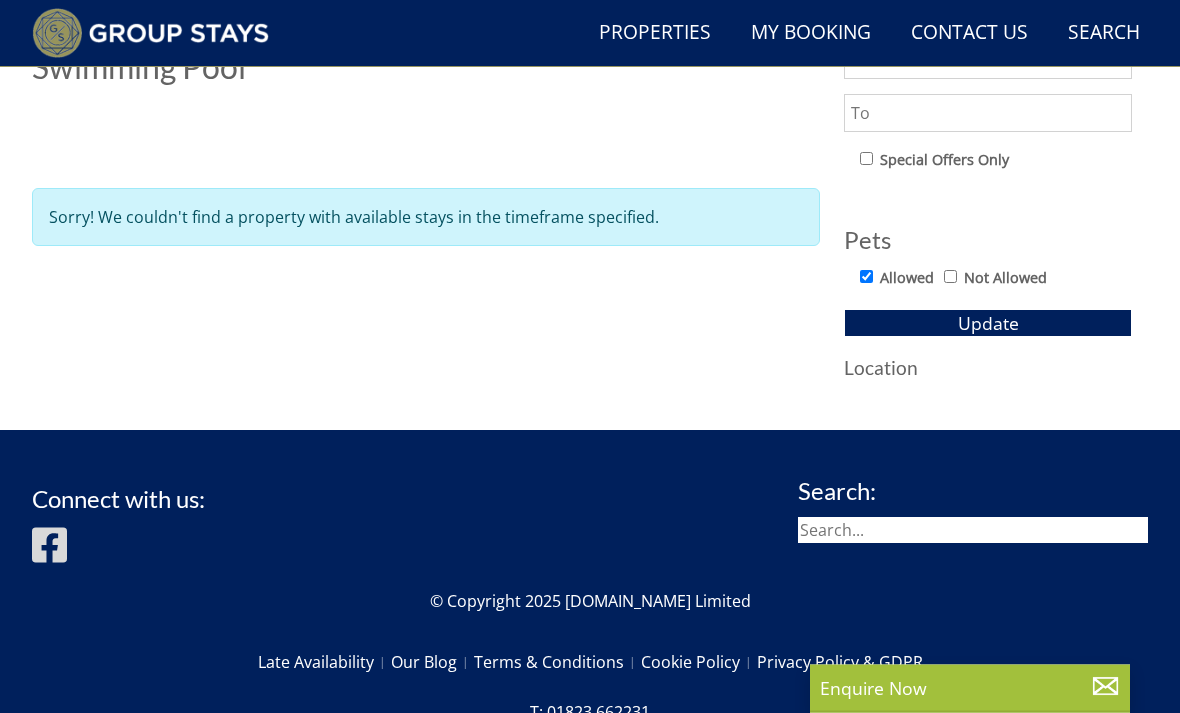 click on "Update" at bounding box center [988, 324] 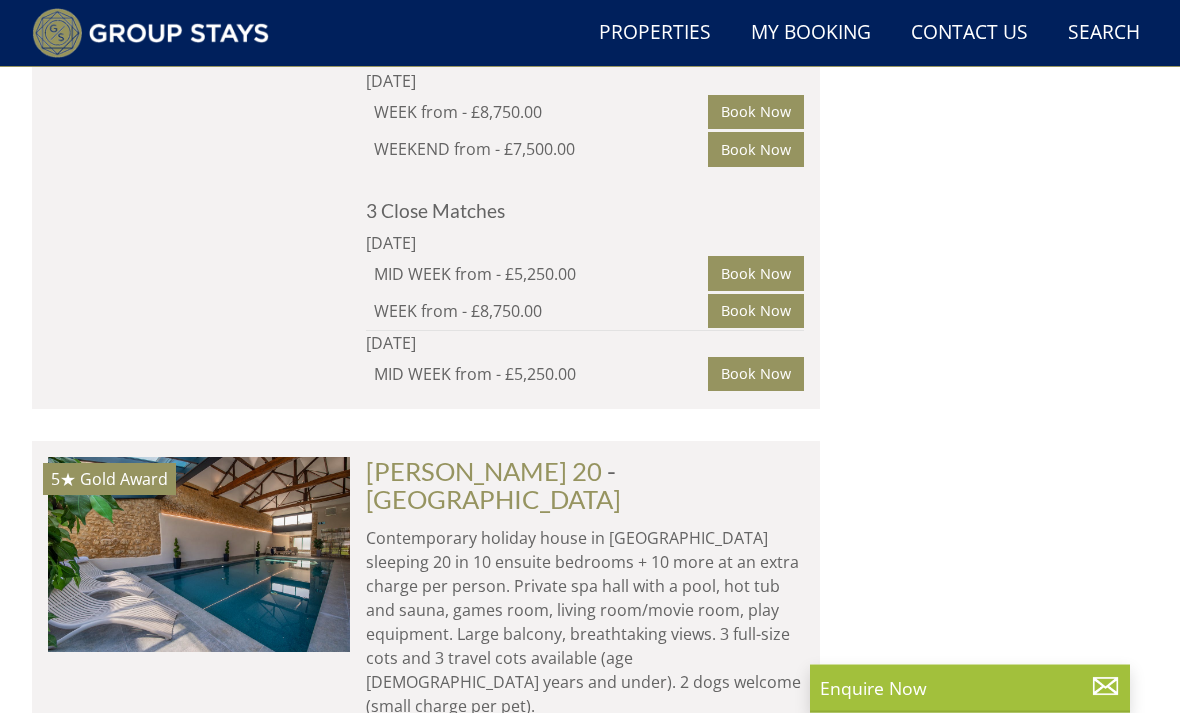 scroll, scrollTop: 2533, scrollLeft: 0, axis: vertical 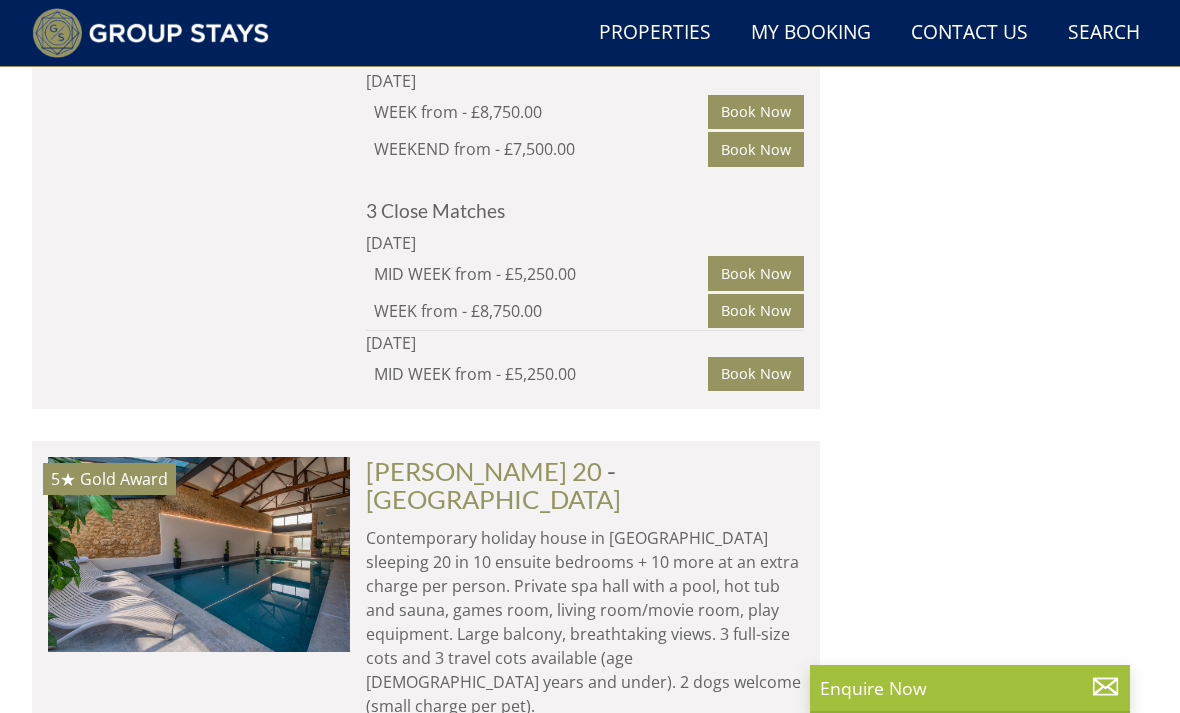 click on "Contemporary holiday house in [GEOGRAPHIC_DATA] sleeping 20 in 10 ensuite bedrooms + 10 more at an extra charge per person. Private spa hall with a pool, hot tub and sauna, games room, living room/movie room, play equipment. Large balcony, breathtaking views. 3 full-size cots and 3 travel cots available (age [DEMOGRAPHIC_DATA] years and under). 2 dogs welcome (small charge per pet)." at bounding box center (585, 622) 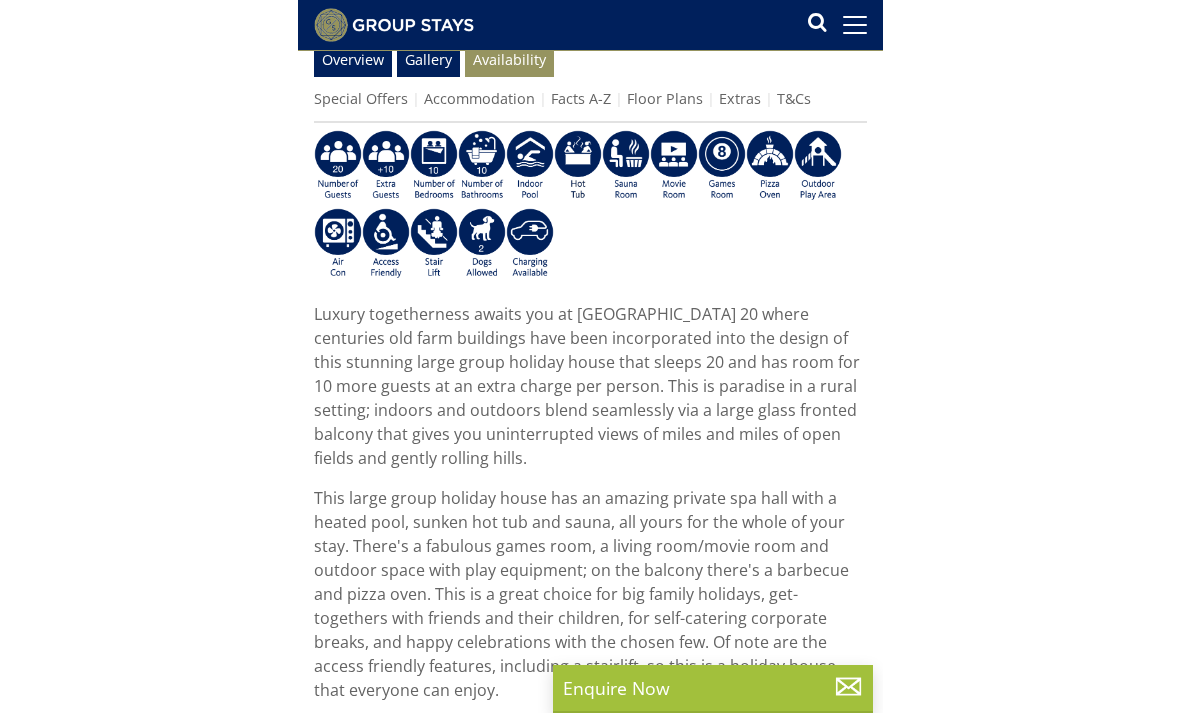 scroll, scrollTop: 727, scrollLeft: 0, axis: vertical 